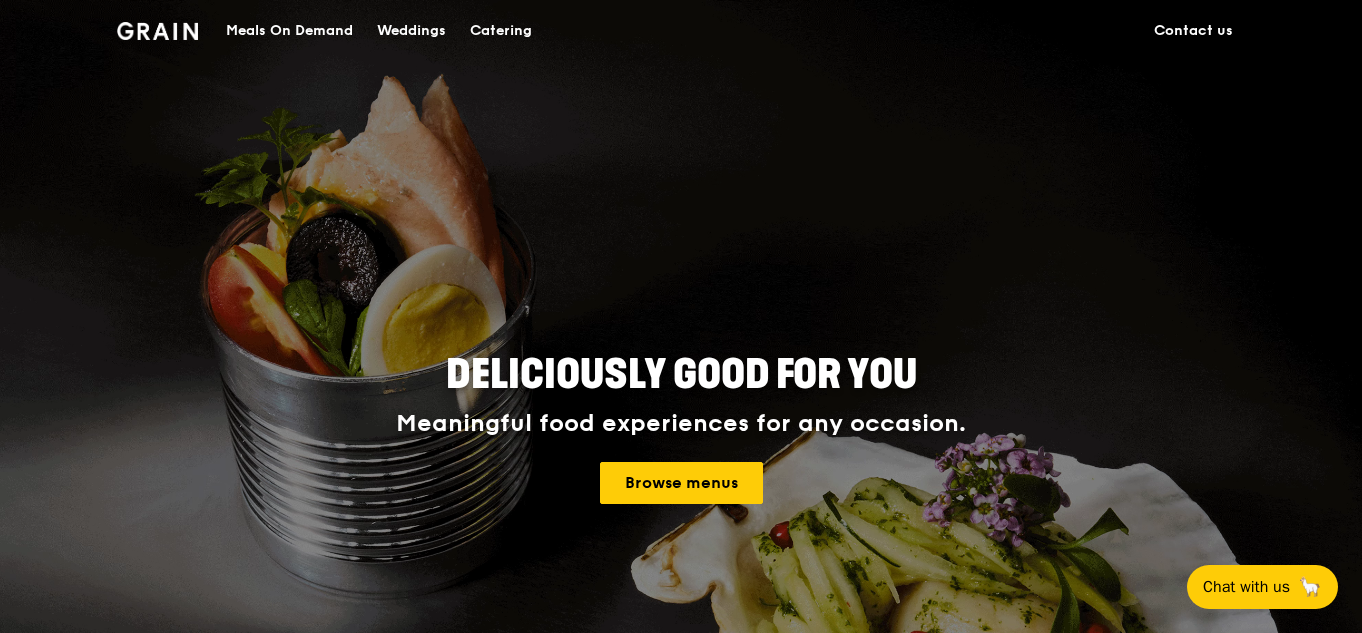 scroll, scrollTop: 0, scrollLeft: 0, axis: both 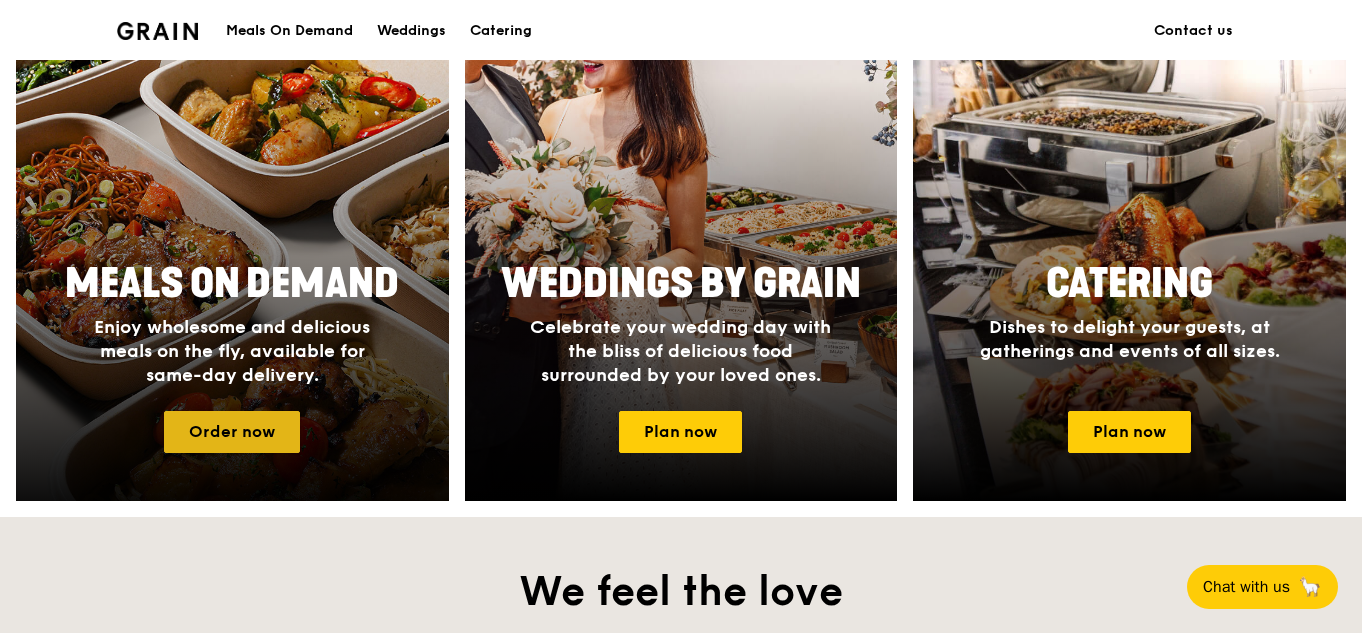 click on "Order now" at bounding box center [232, 432] 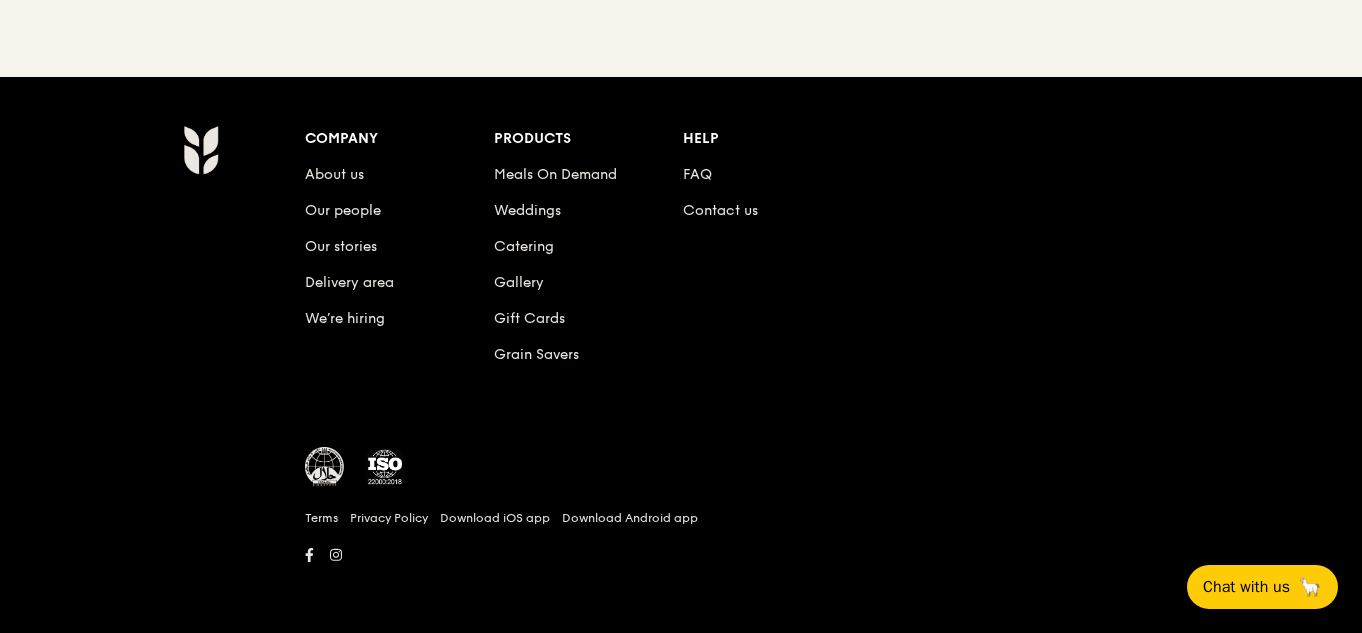 scroll, scrollTop: 0, scrollLeft: 0, axis: both 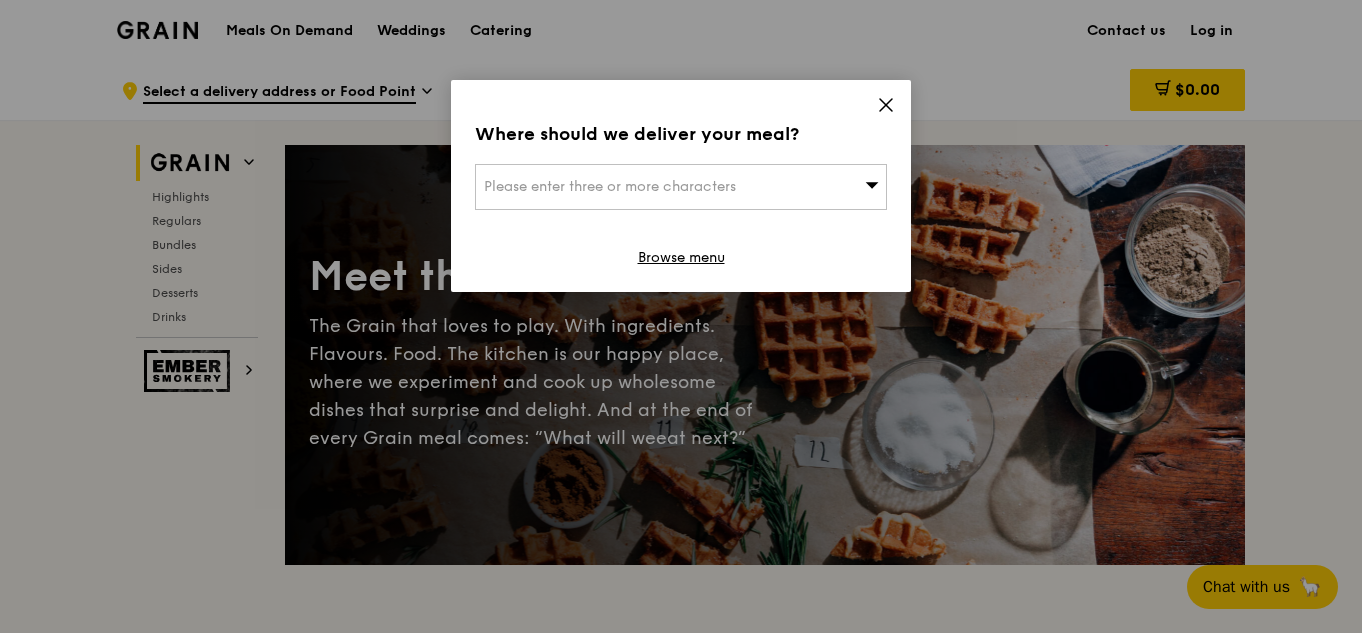 click on "Please enter three or more characters" at bounding box center (610, 186) 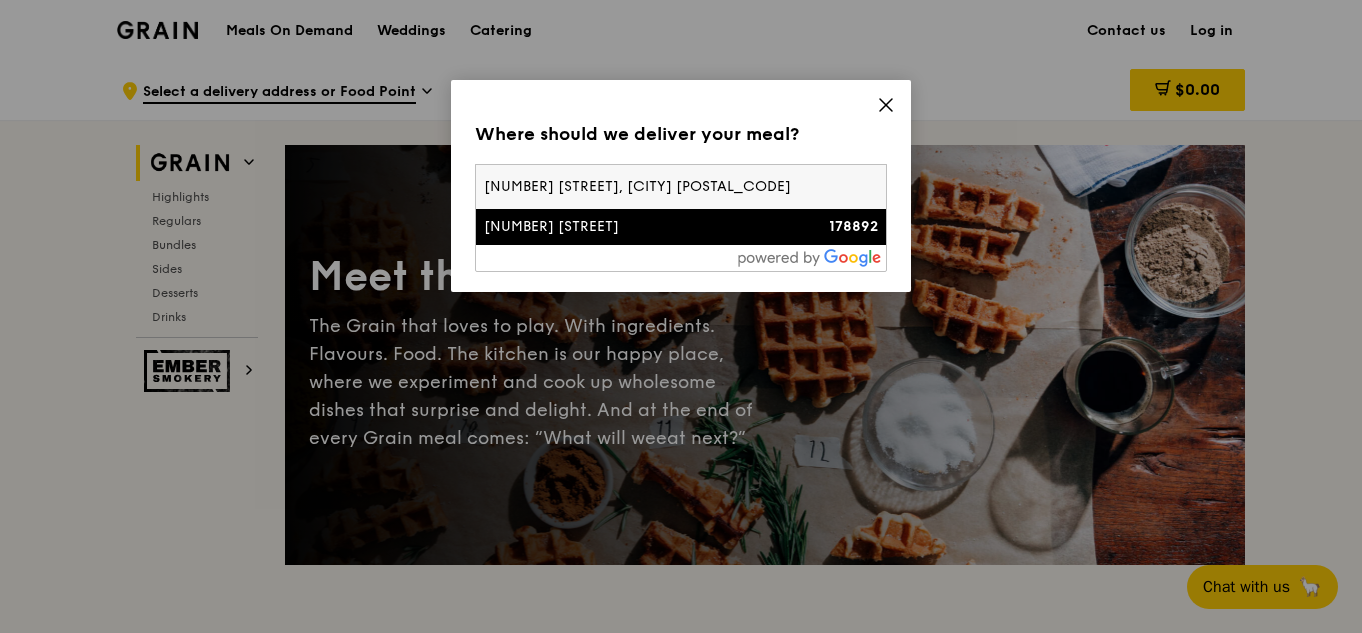 type on "[NUMBER] [STREET], [CITY] [POSTAL_CODE]" 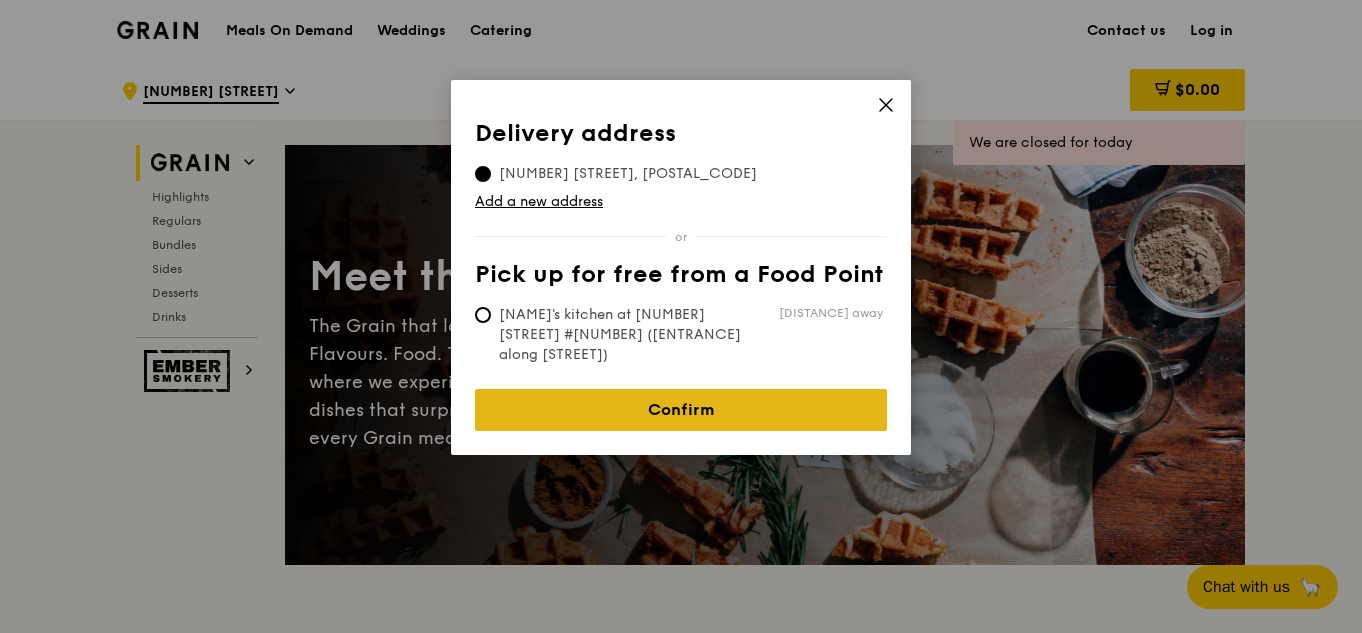 click on "Confirm" at bounding box center (681, 410) 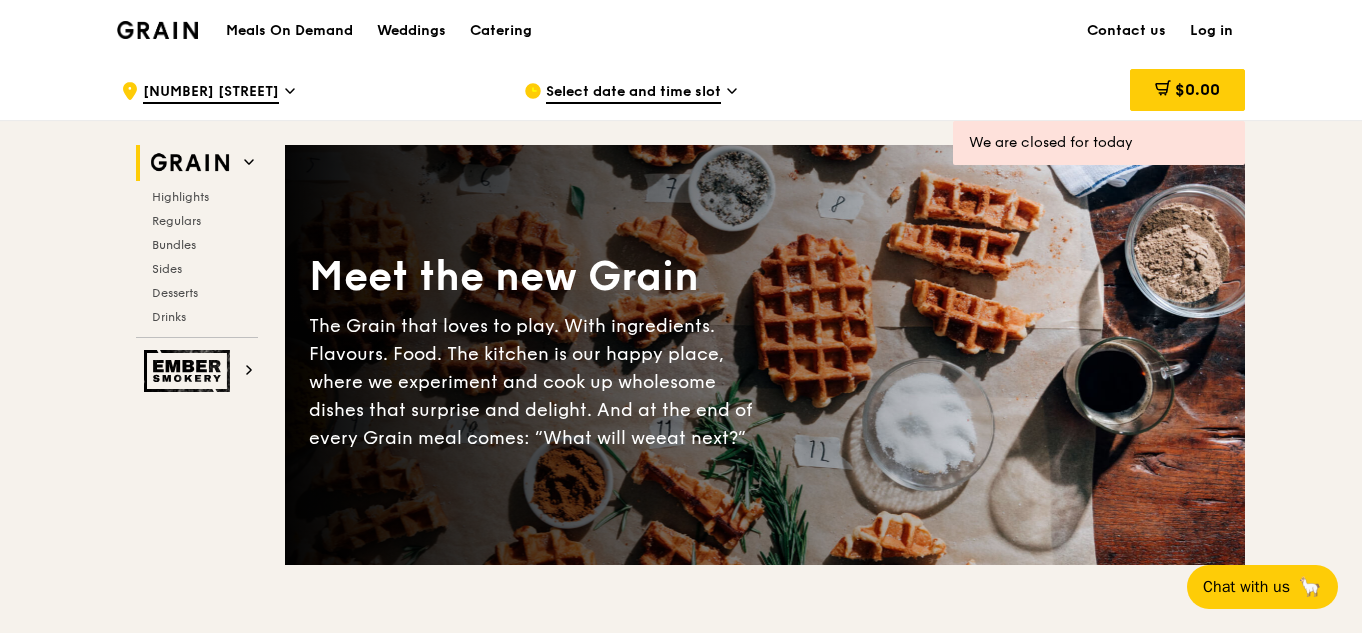 click on "Select date and time slot" at bounding box center (633, 93) 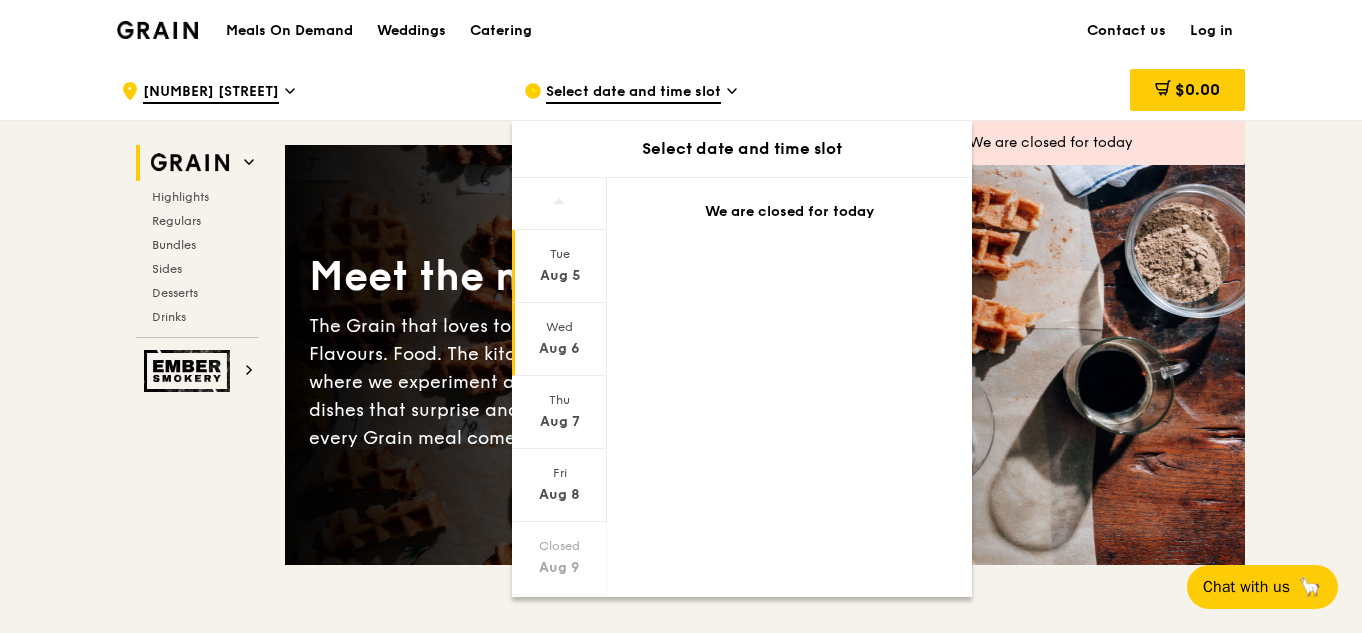 click on "Aug 6" at bounding box center (559, 349) 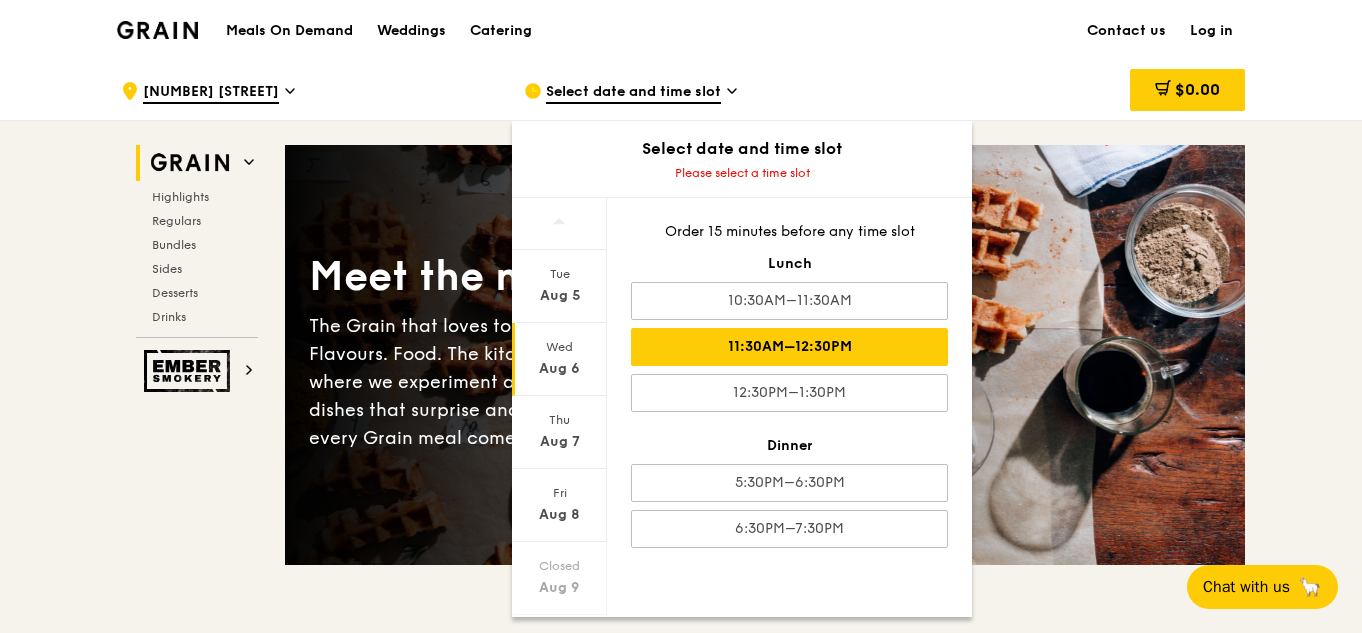 click on "11:30AM–12:30PM" at bounding box center (789, 347) 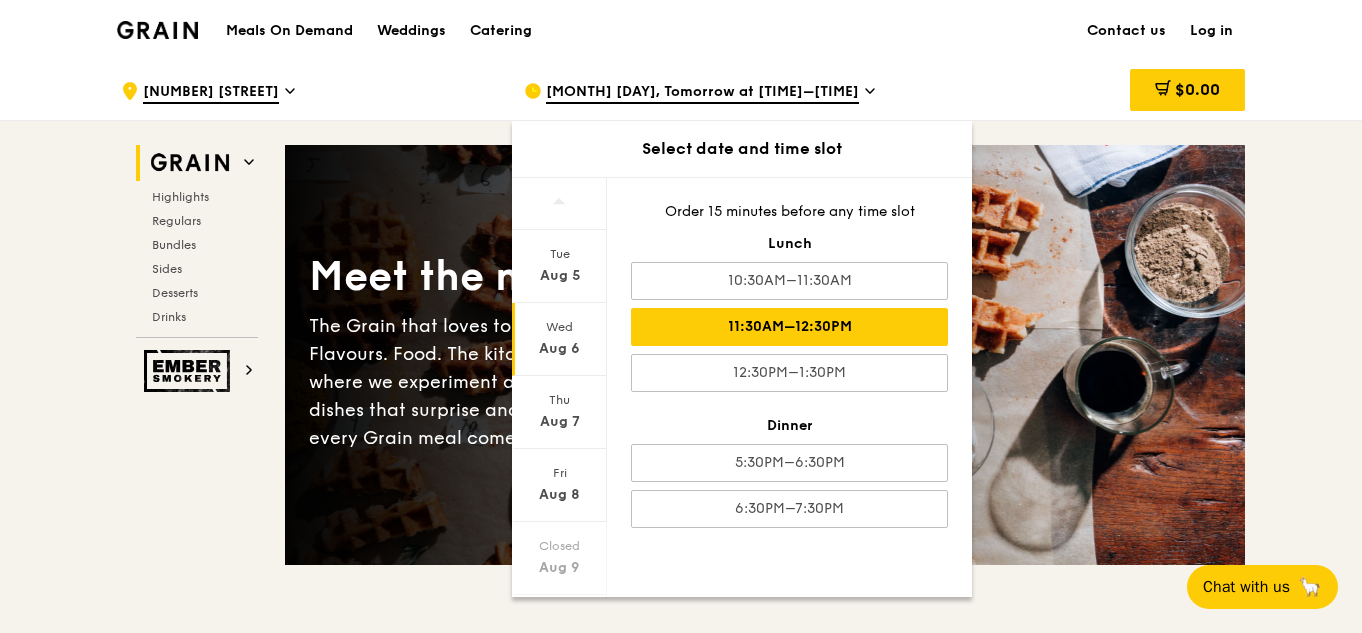 click on "$0.00" at bounding box center (1084, 91) 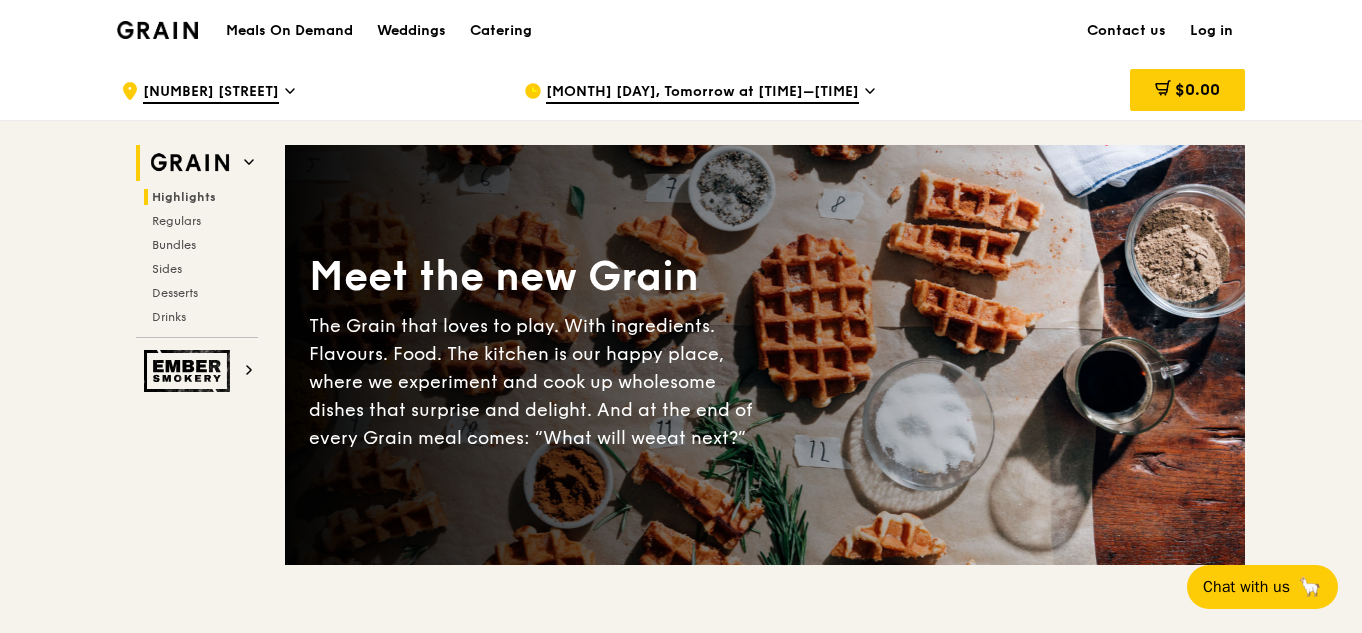 click on "Highlights" at bounding box center (184, 197) 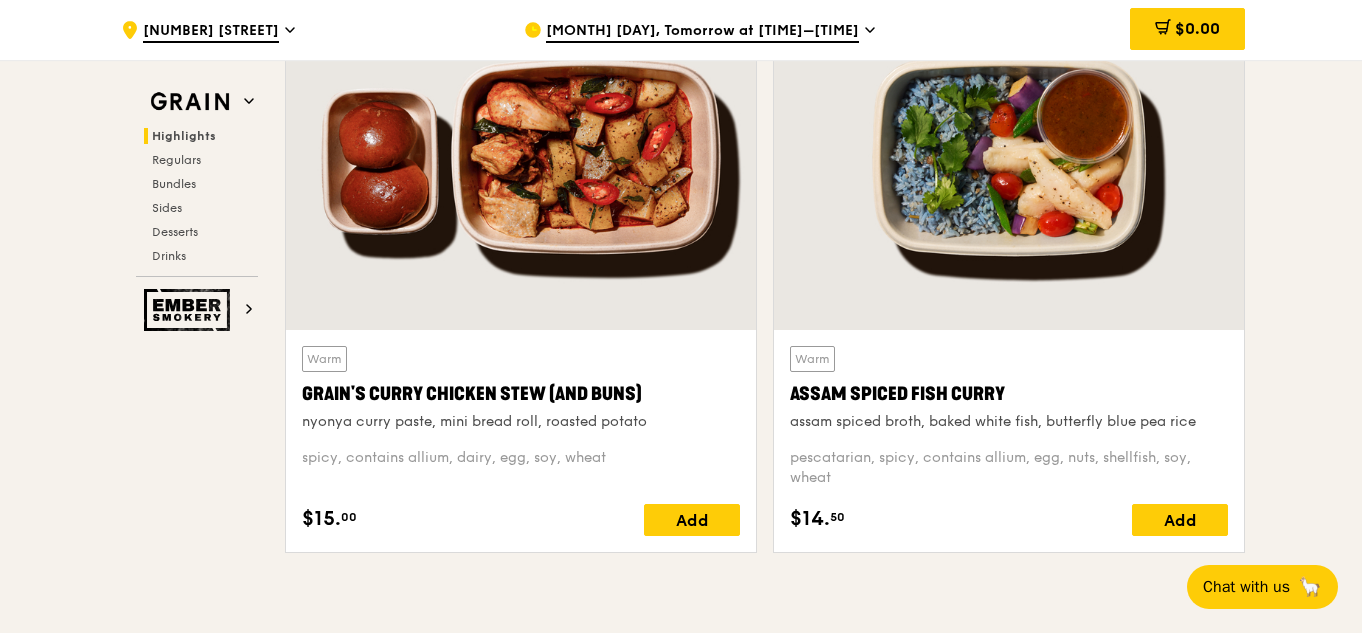 scroll, scrollTop: 747, scrollLeft: 0, axis: vertical 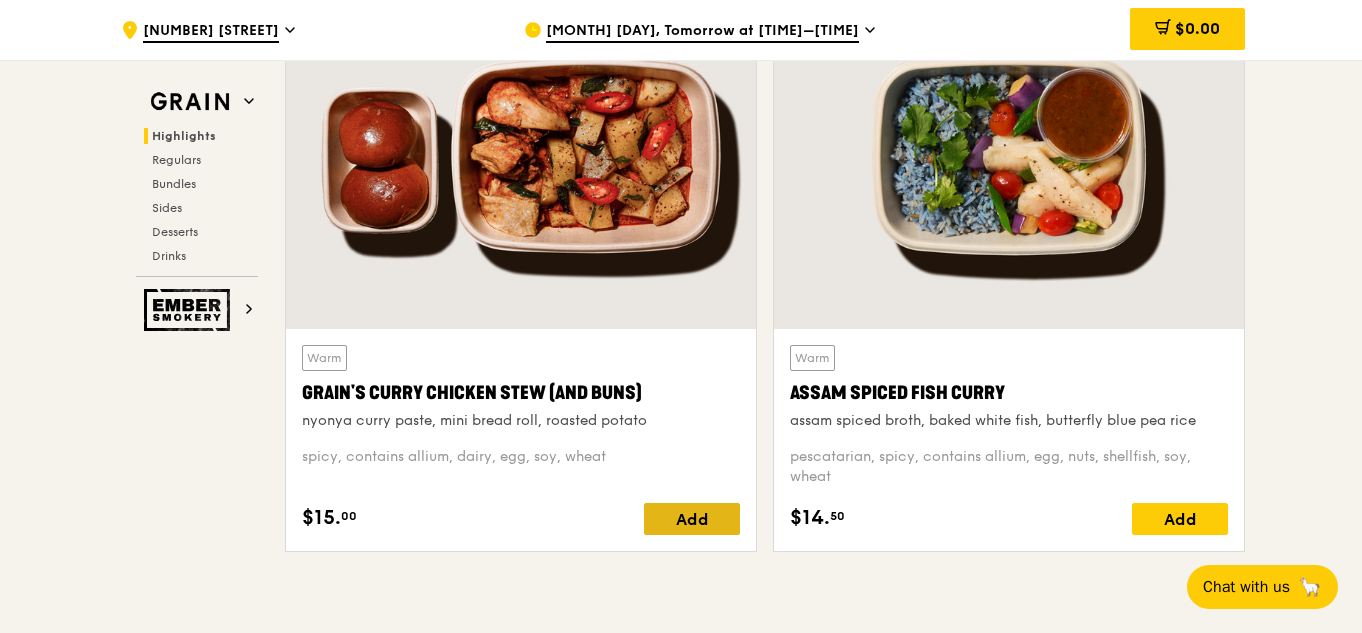 click on "Add" at bounding box center (692, 519) 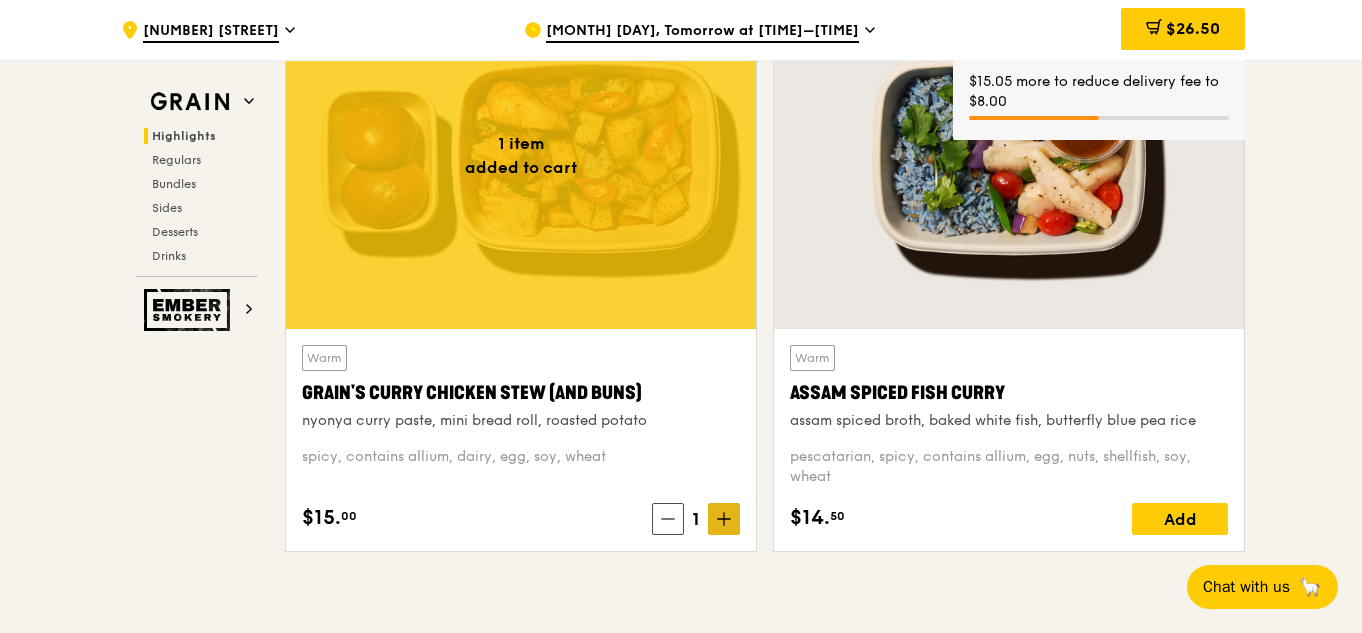 click 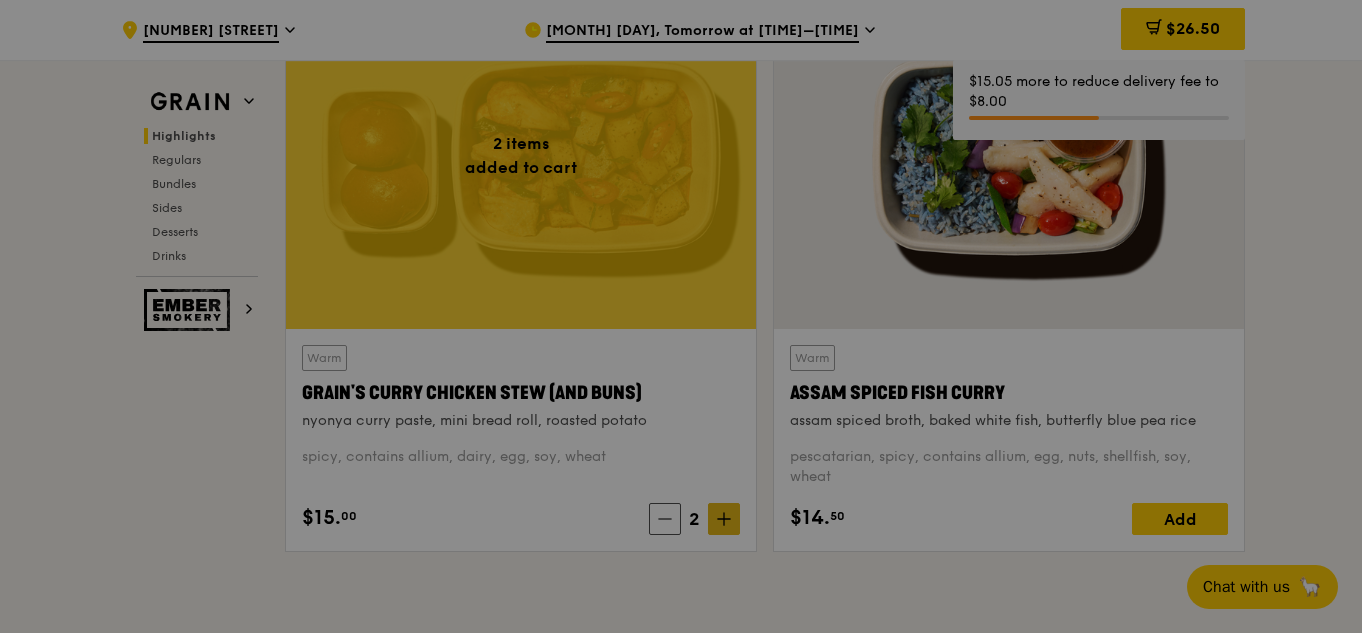 click on "Grain
Highlights
Regulars
Bundles
Sides
Desserts
Drinks
Ember Smokery
Meet the new Grain The Grain that loves to play. With ingredients. Flavours. Food. The kitchen is our happy place, where we experiment and cook up wholesome dishes that surprise and delight. And at the end of every Grain meal comes: “What will we  eat next?”
Highlights
Weekly rotating dishes inspired by flavours from around the world.
2 items added to cart
Warm
Grain's Curry Chicken Stew (and buns)
nyonya curry paste, mini bread roll, roasted potato
spicy, contains allium, dairy, egg, soy, wheat
$15.
00
2
Warm
Assam Spiced Fish Curry
assam spiced broth, baked white fish, butterfly blue pea rice
pescatarian, spicy, contains allium, egg, nuts, shellfish, soy, wheat
$14." at bounding box center (681, 3565) 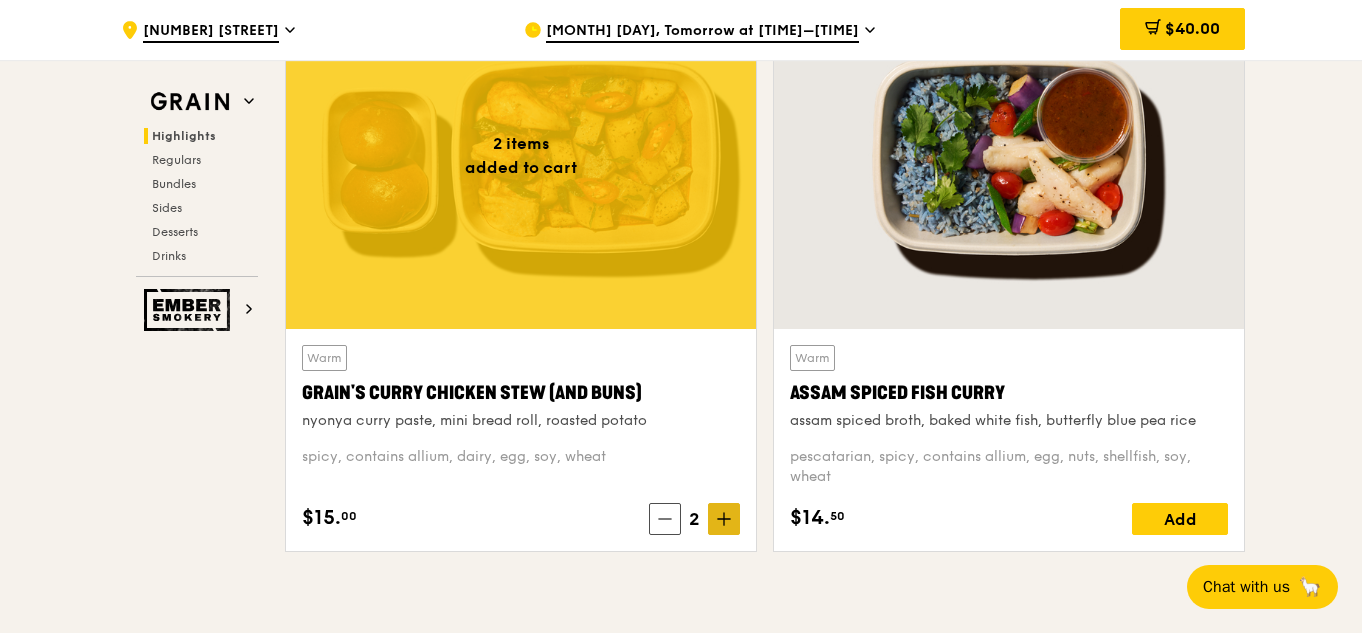 click 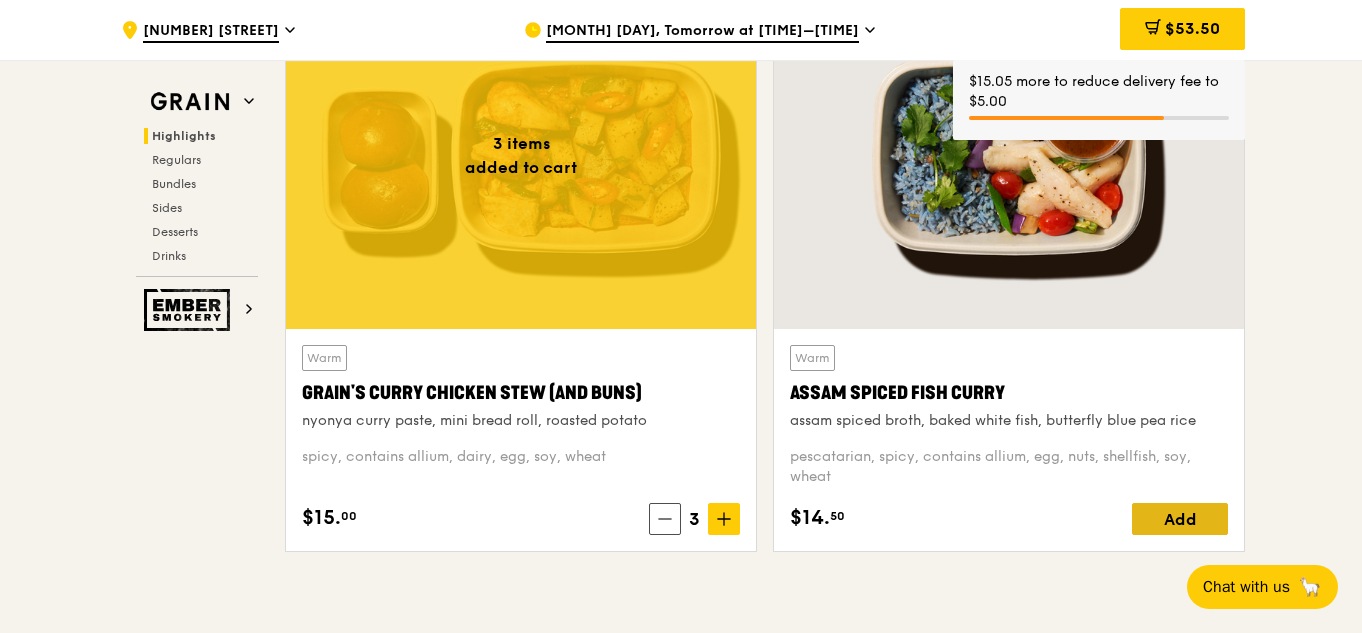 click on "Add" at bounding box center [1180, 519] 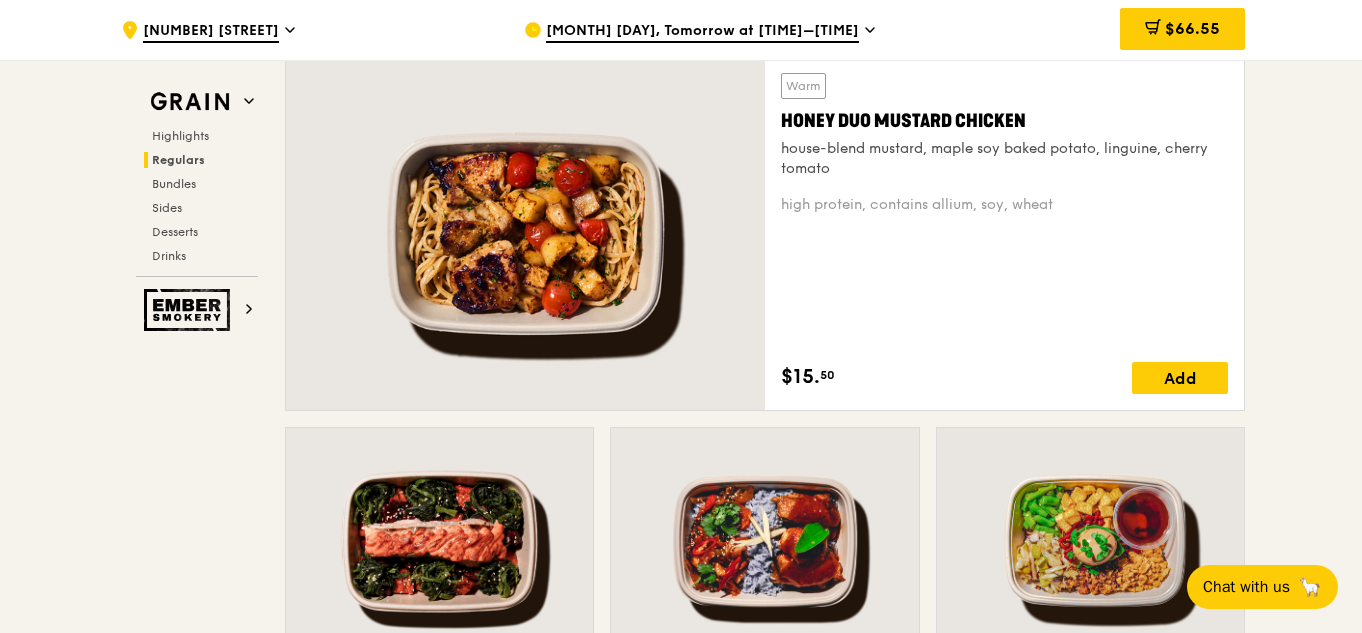 scroll, scrollTop: 1425, scrollLeft: 0, axis: vertical 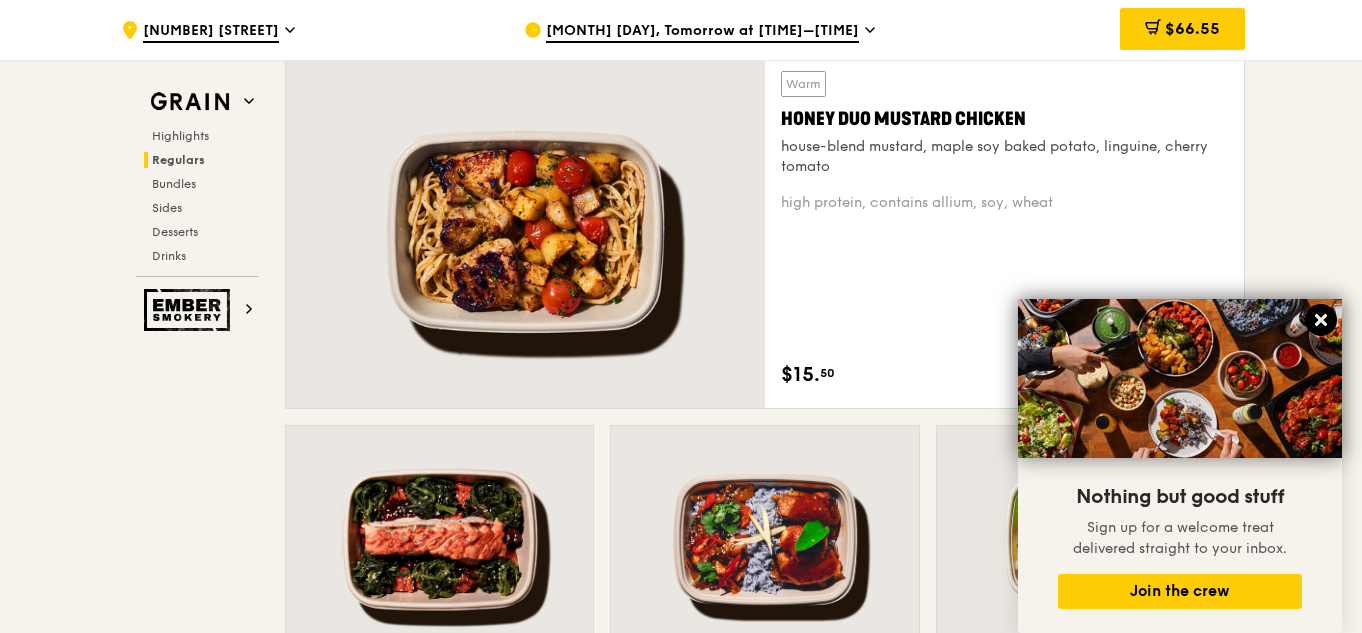 click 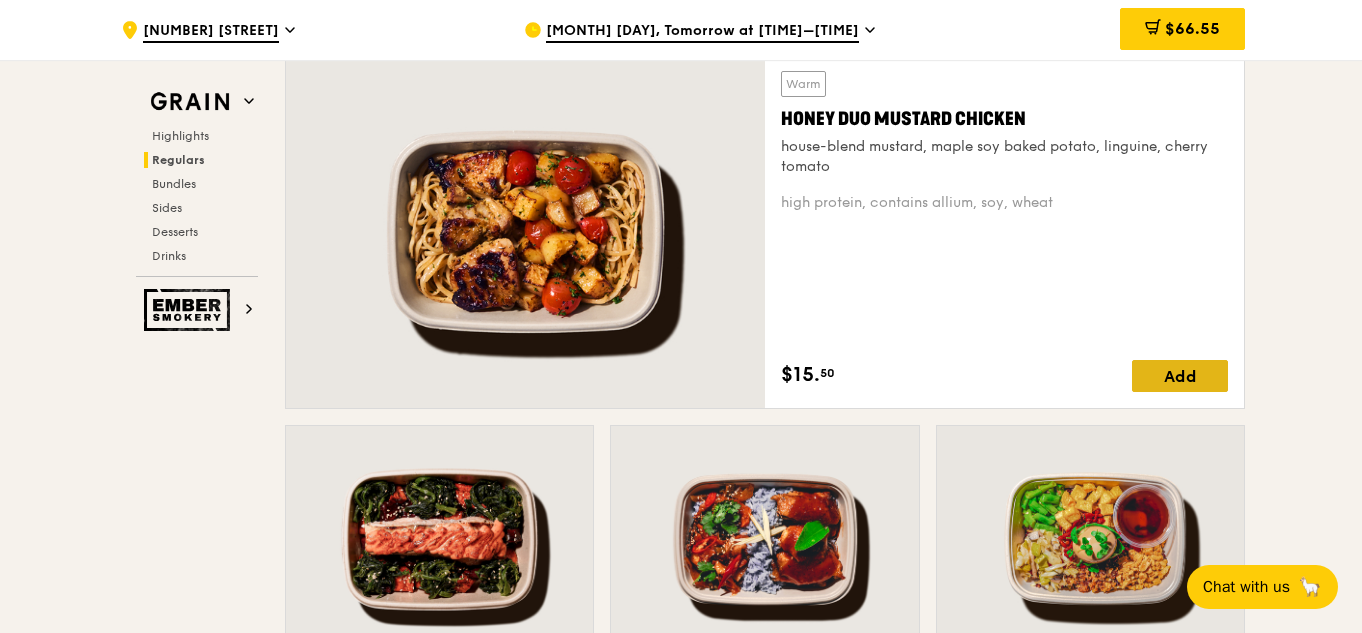 click on "Add" at bounding box center (1180, 376) 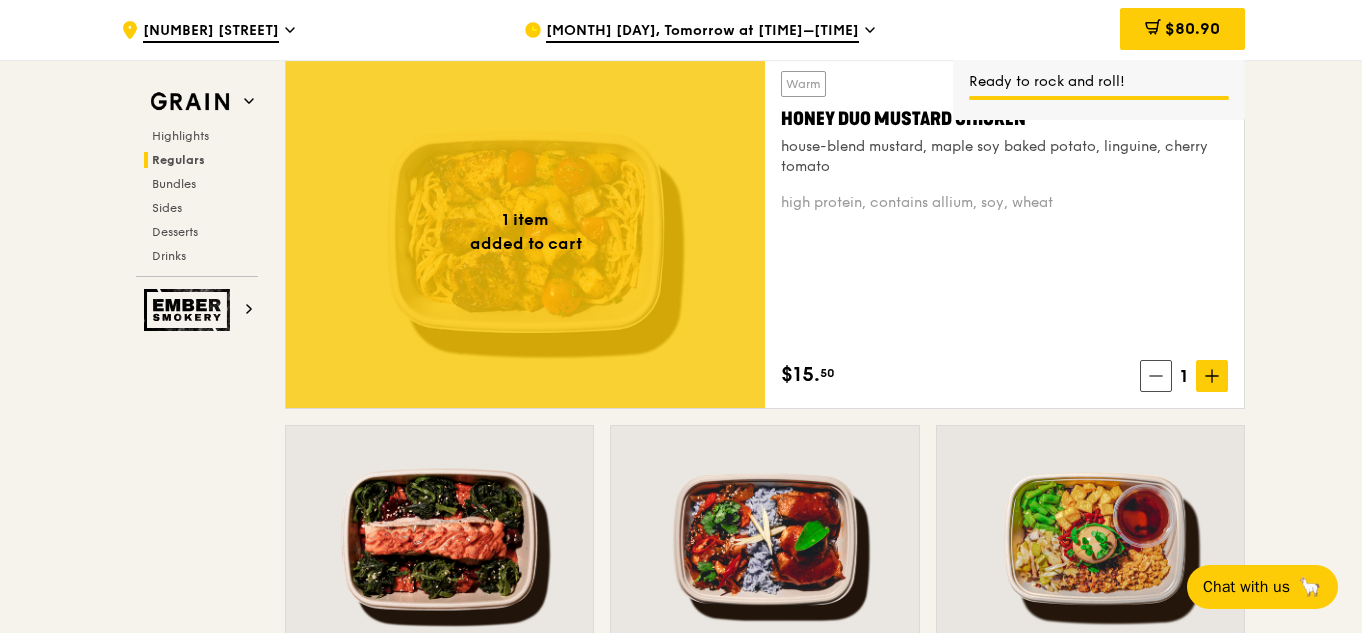 click at bounding box center [1212, 376] 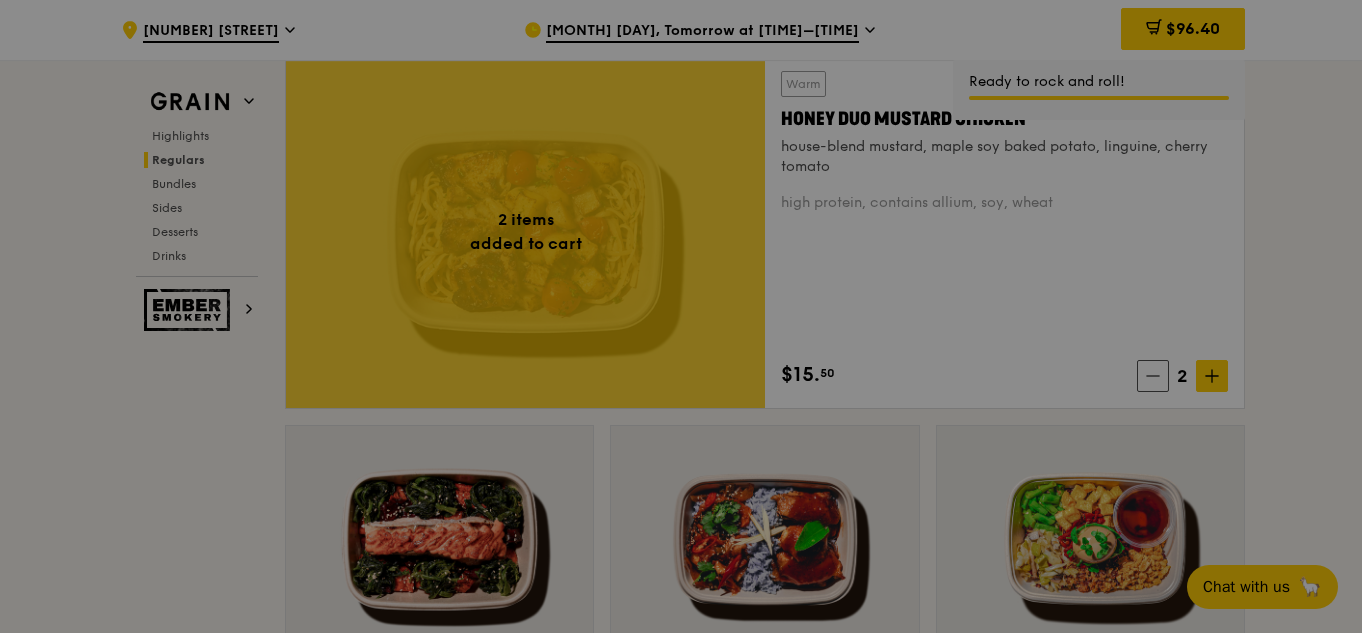 click at bounding box center (681, 316) 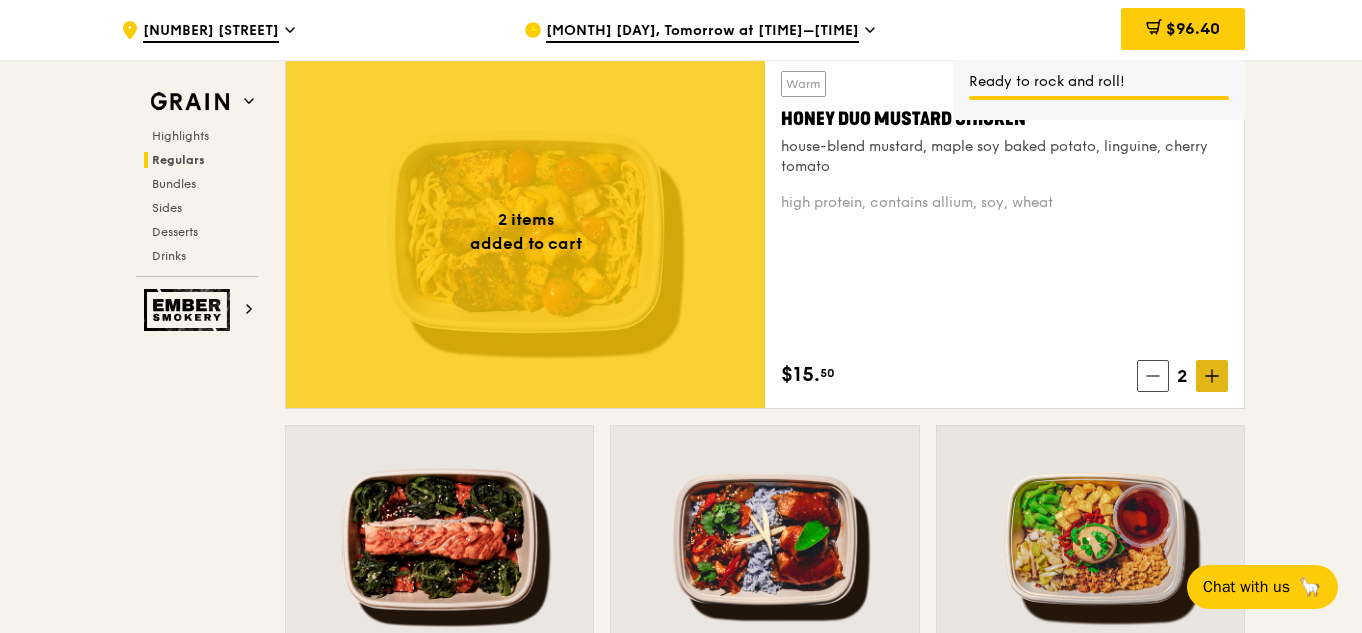 click at bounding box center (1212, 376) 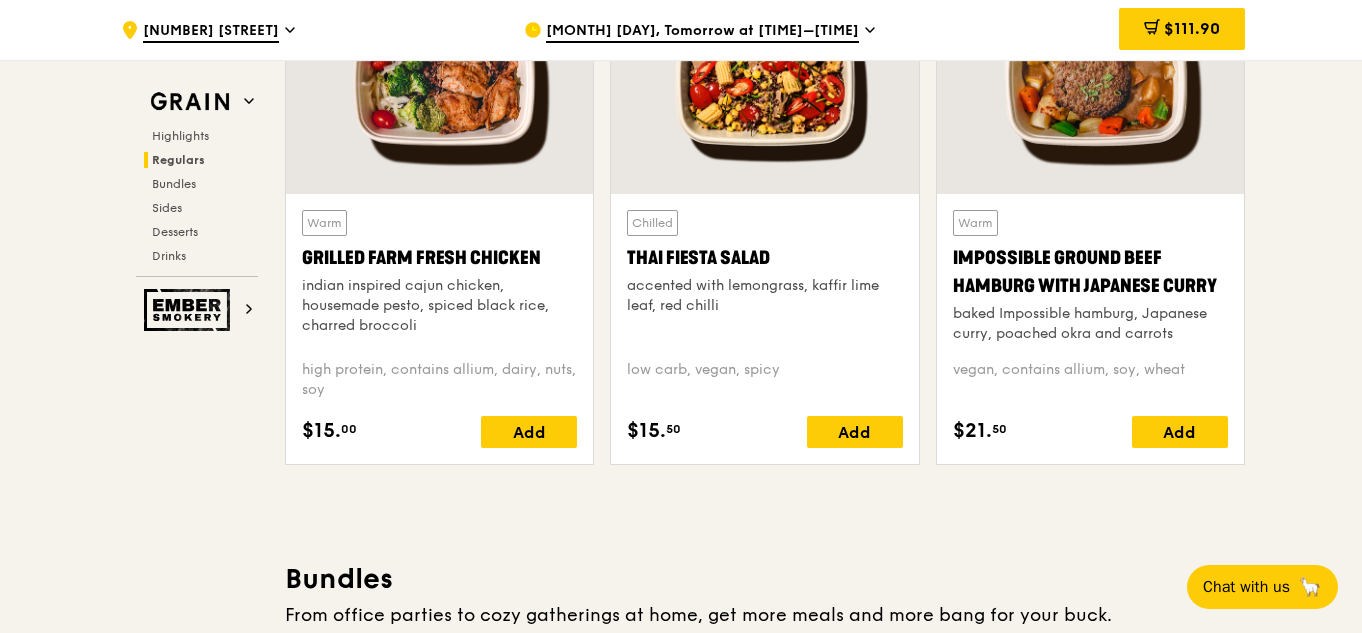 scroll, scrollTop: 2400, scrollLeft: 0, axis: vertical 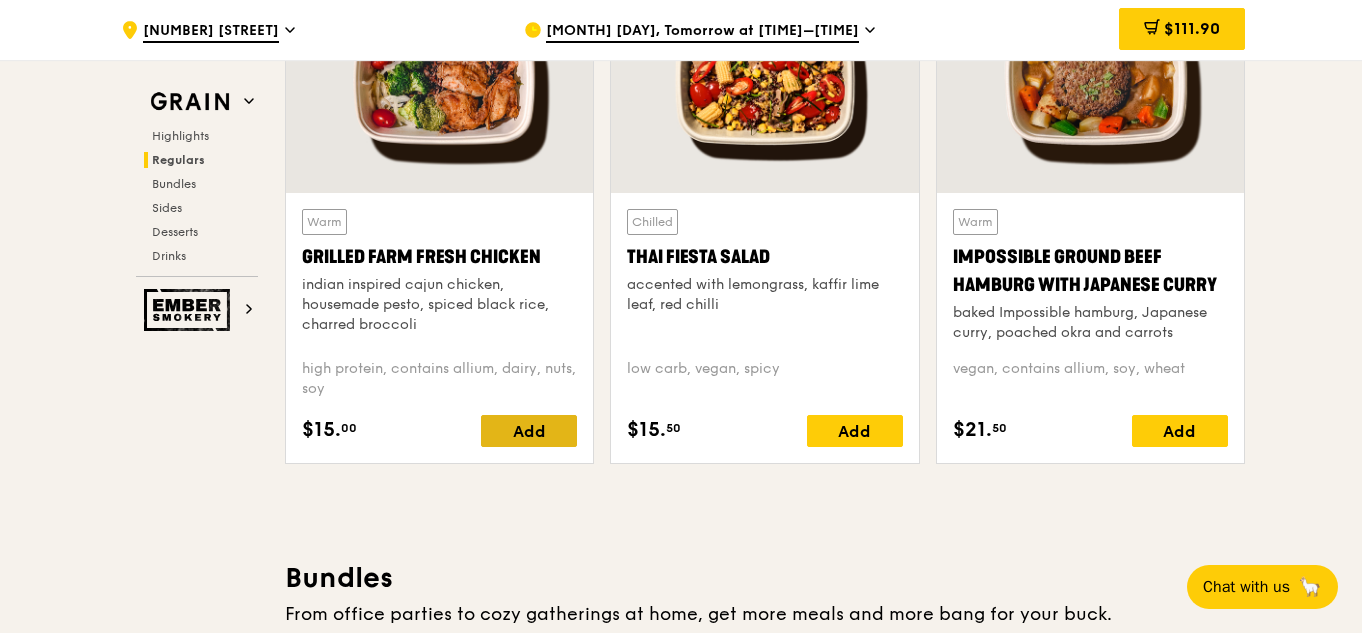 click on "Add" at bounding box center (529, 431) 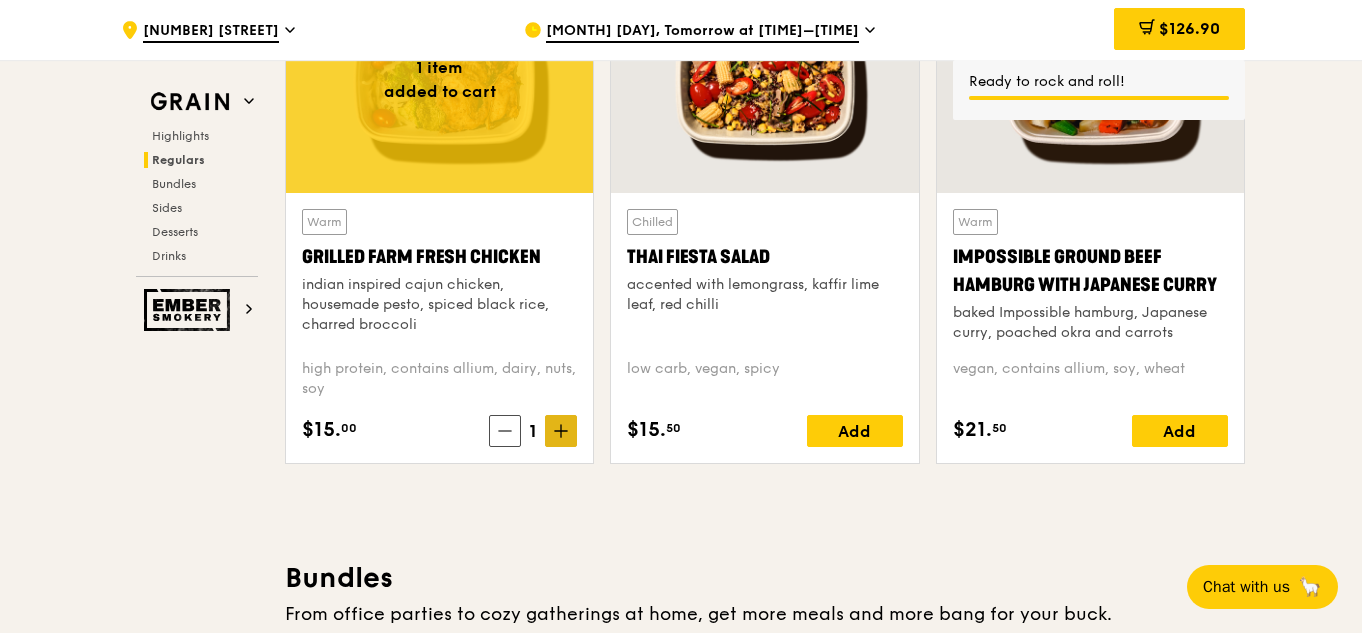 click 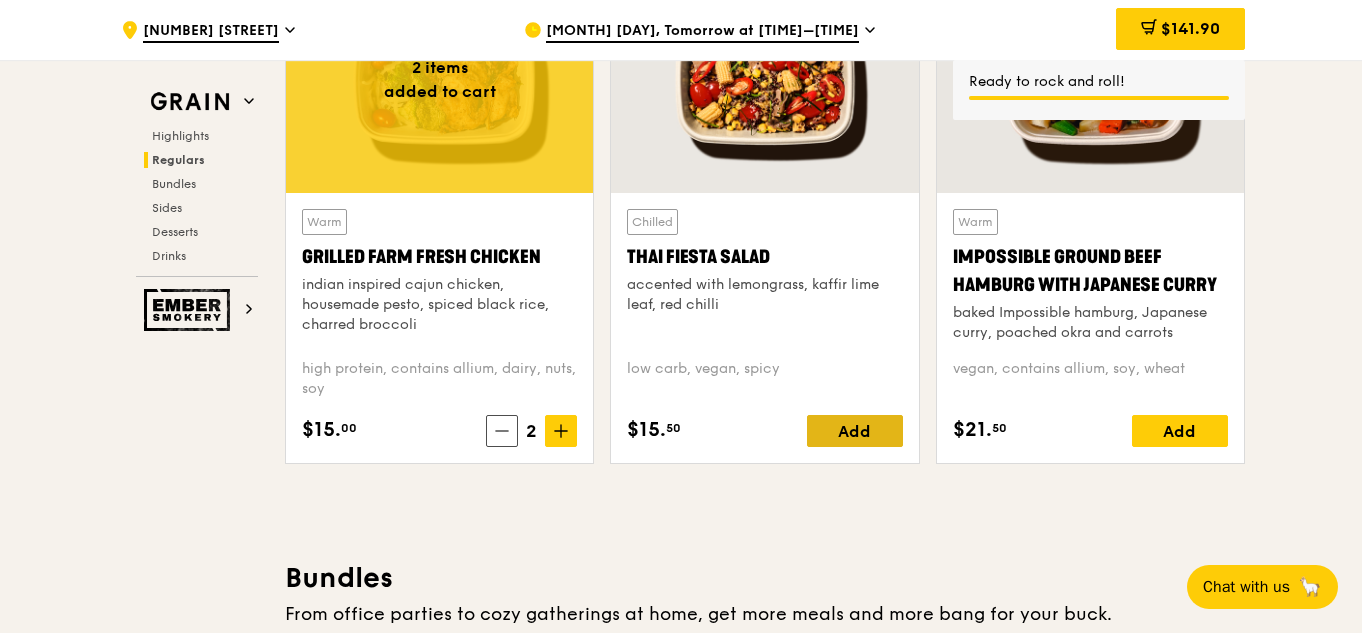 click on "Add" at bounding box center (855, 431) 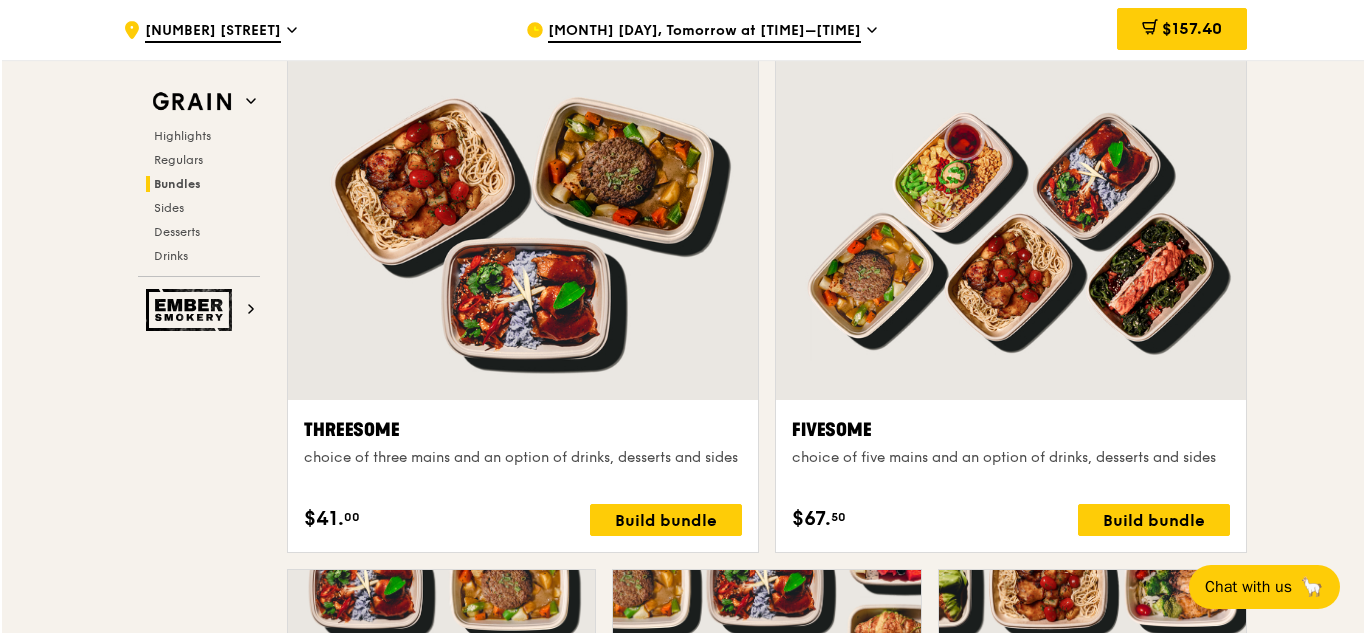 scroll, scrollTop: 3492, scrollLeft: 0, axis: vertical 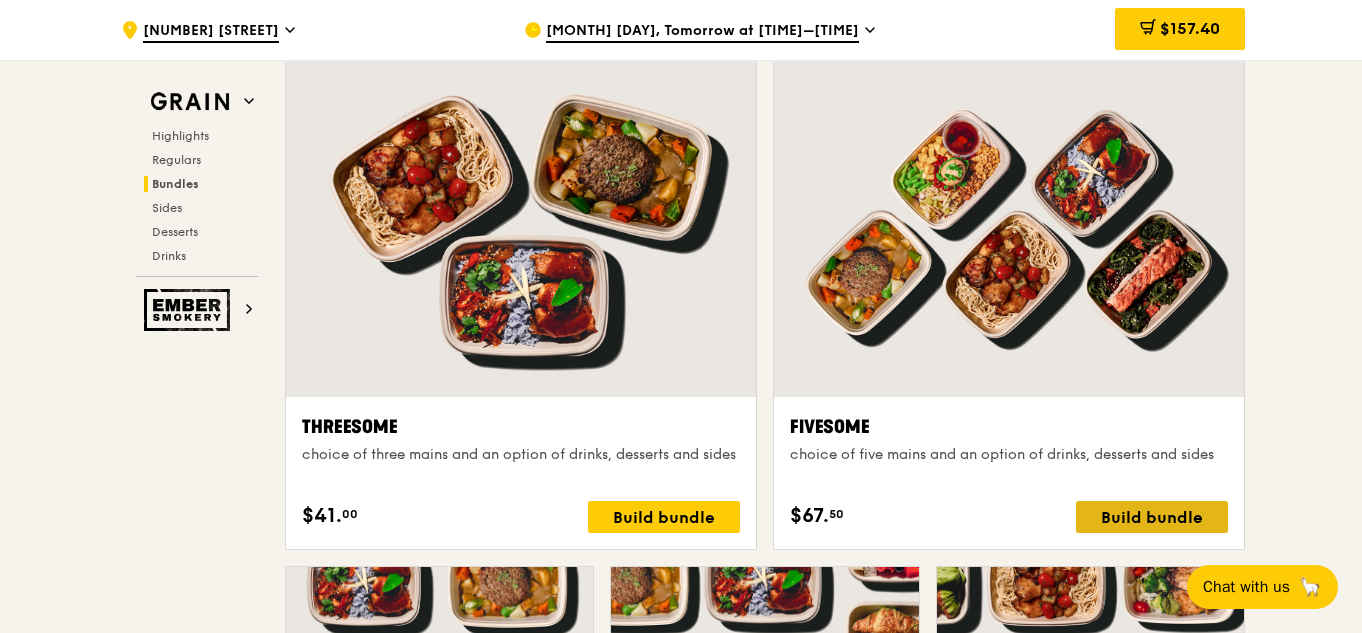 click on "Build bundle" at bounding box center (1152, 517) 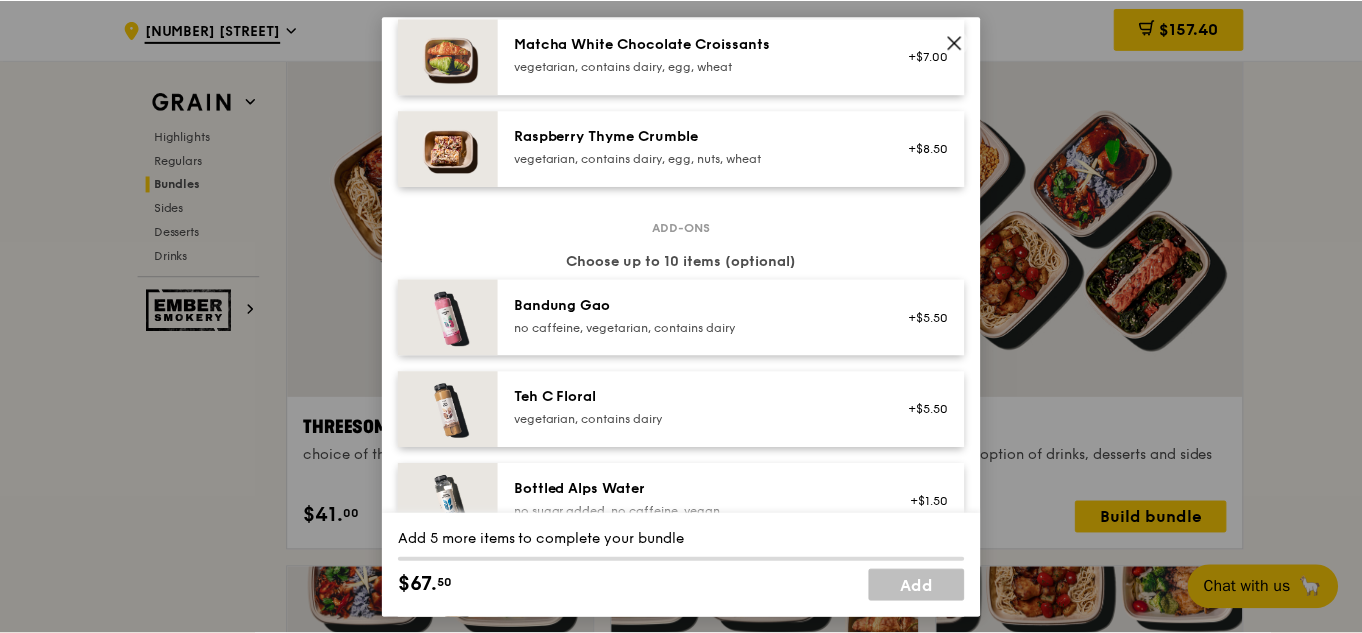 scroll, scrollTop: 1895, scrollLeft: 0, axis: vertical 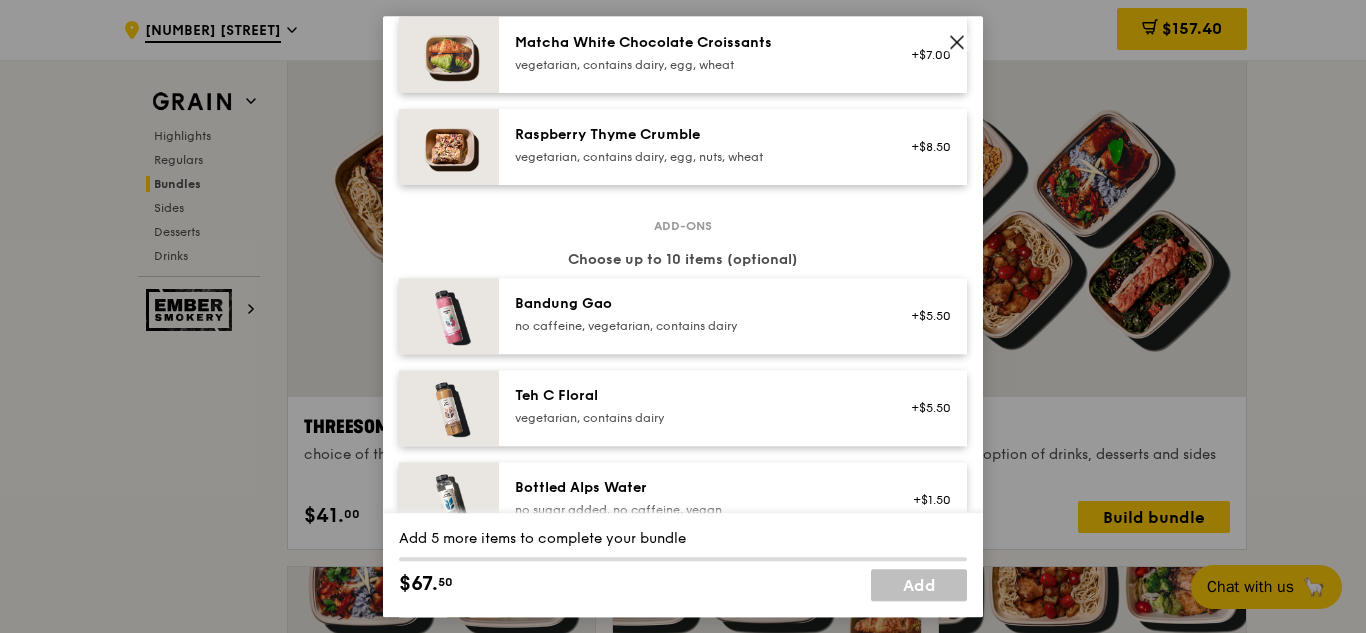 click 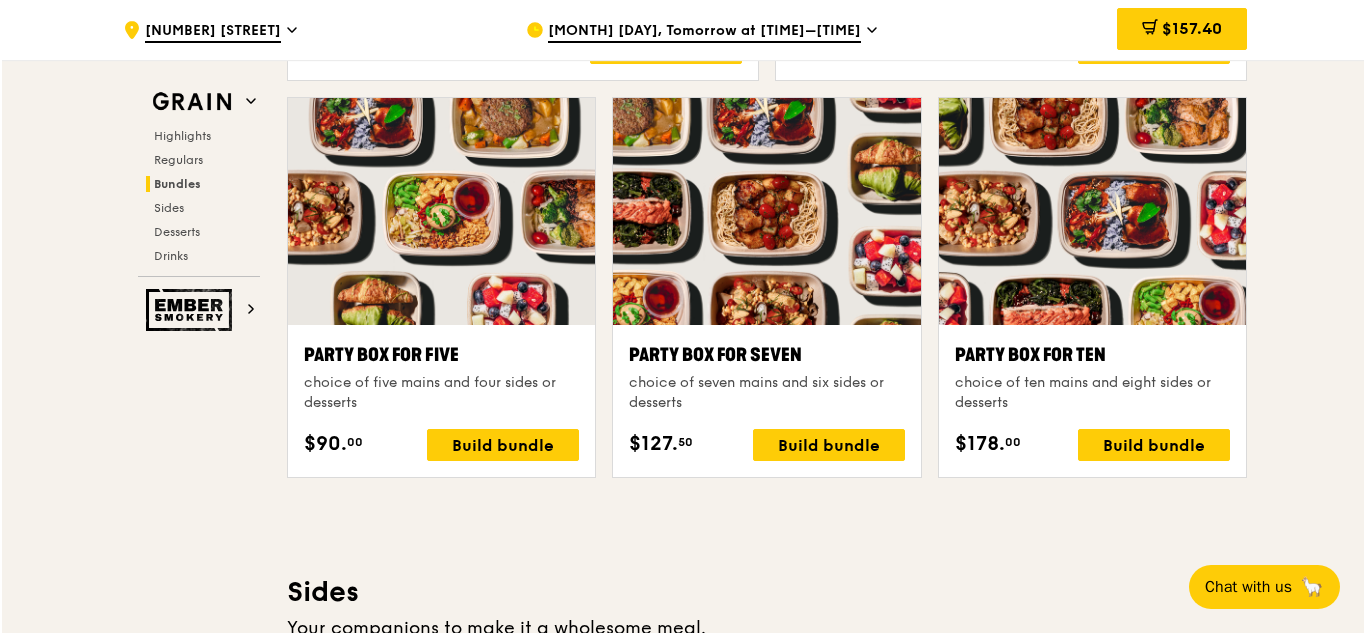 scroll, scrollTop: 3962, scrollLeft: 0, axis: vertical 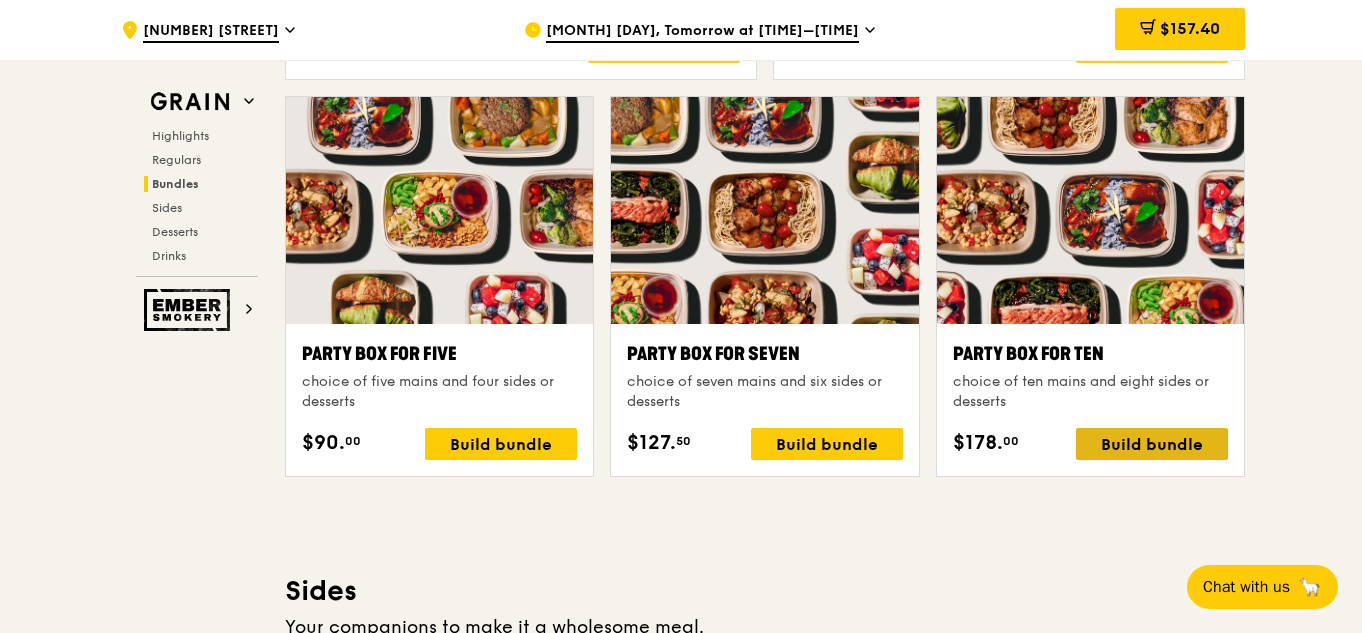 click on "Build bundle" at bounding box center [1152, 444] 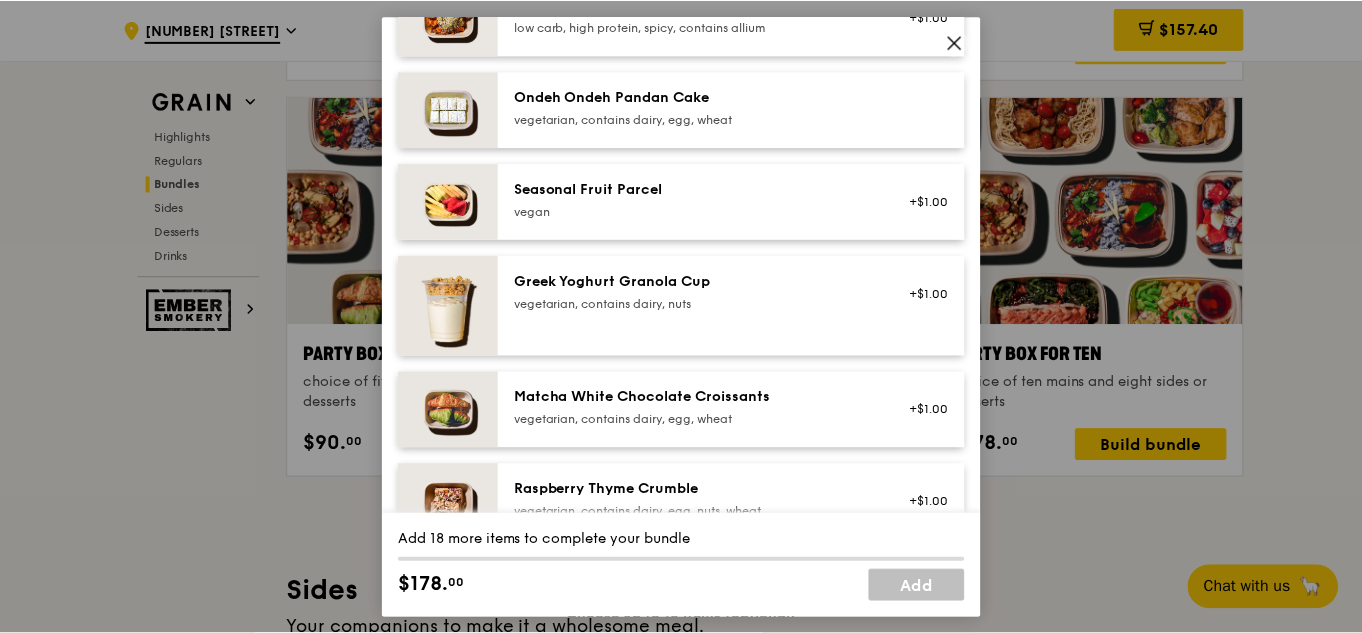 scroll, scrollTop: 1554, scrollLeft: 0, axis: vertical 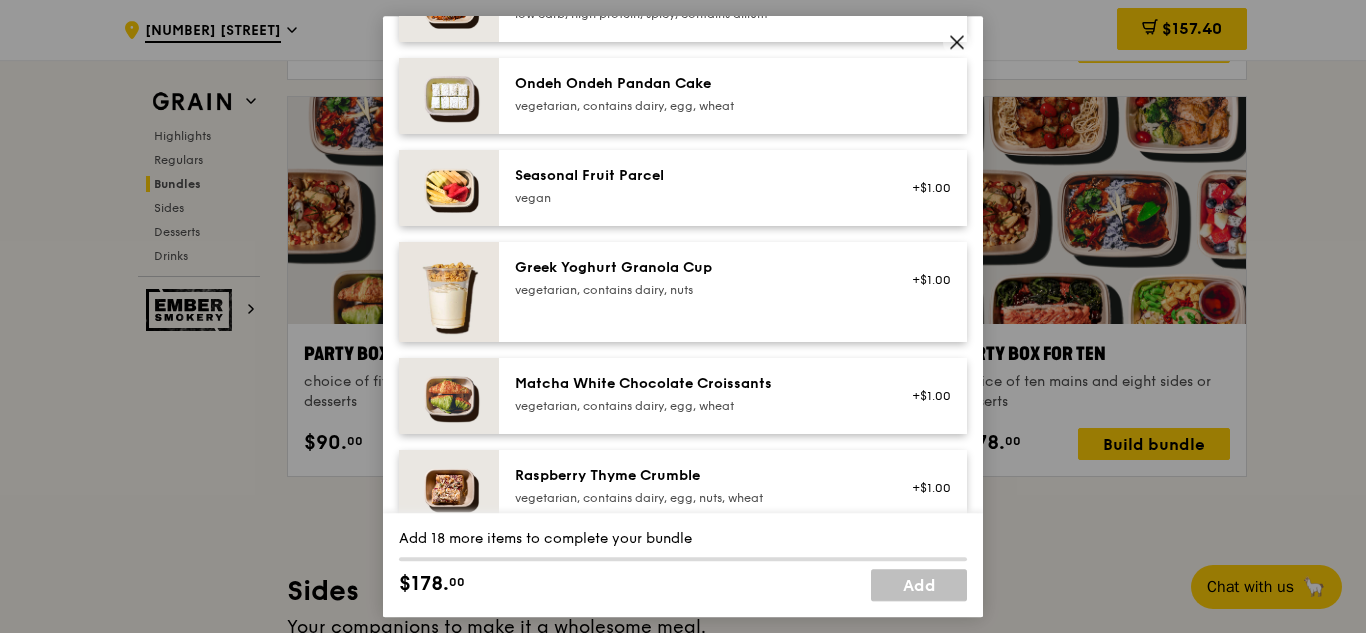 click 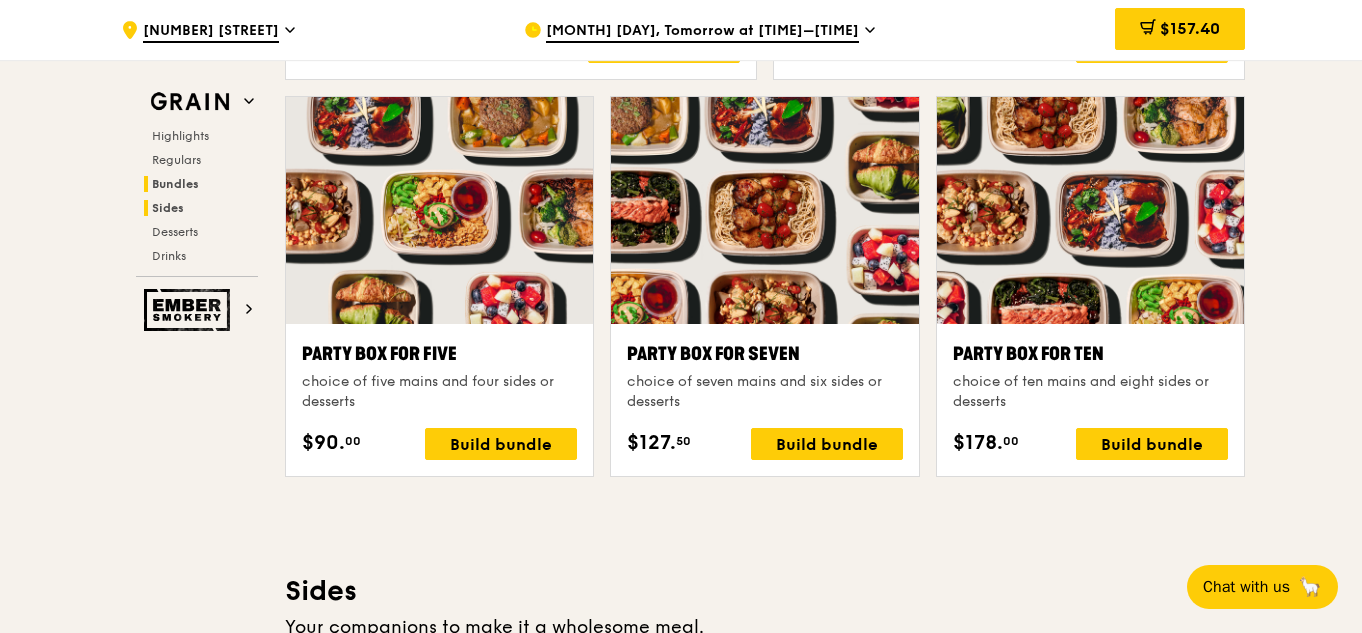 click on "Sides" at bounding box center (168, 208) 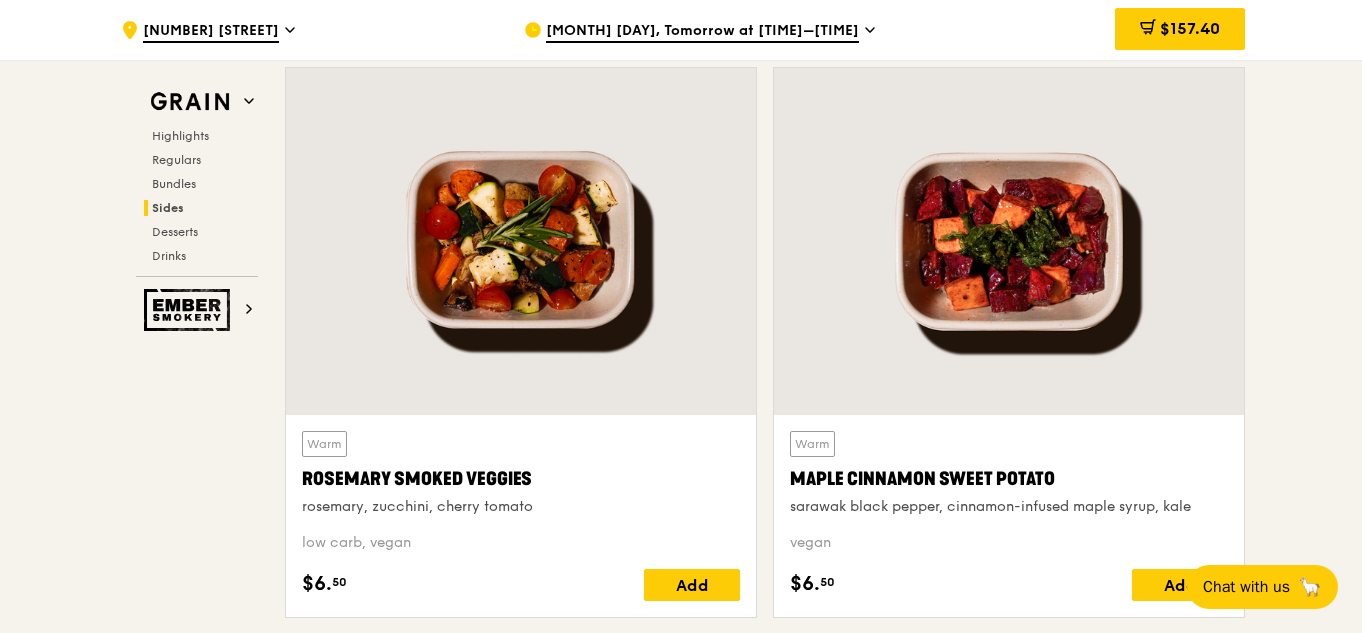 scroll, scrollTop: 4551, scrollLeft: 0, axis: vertical 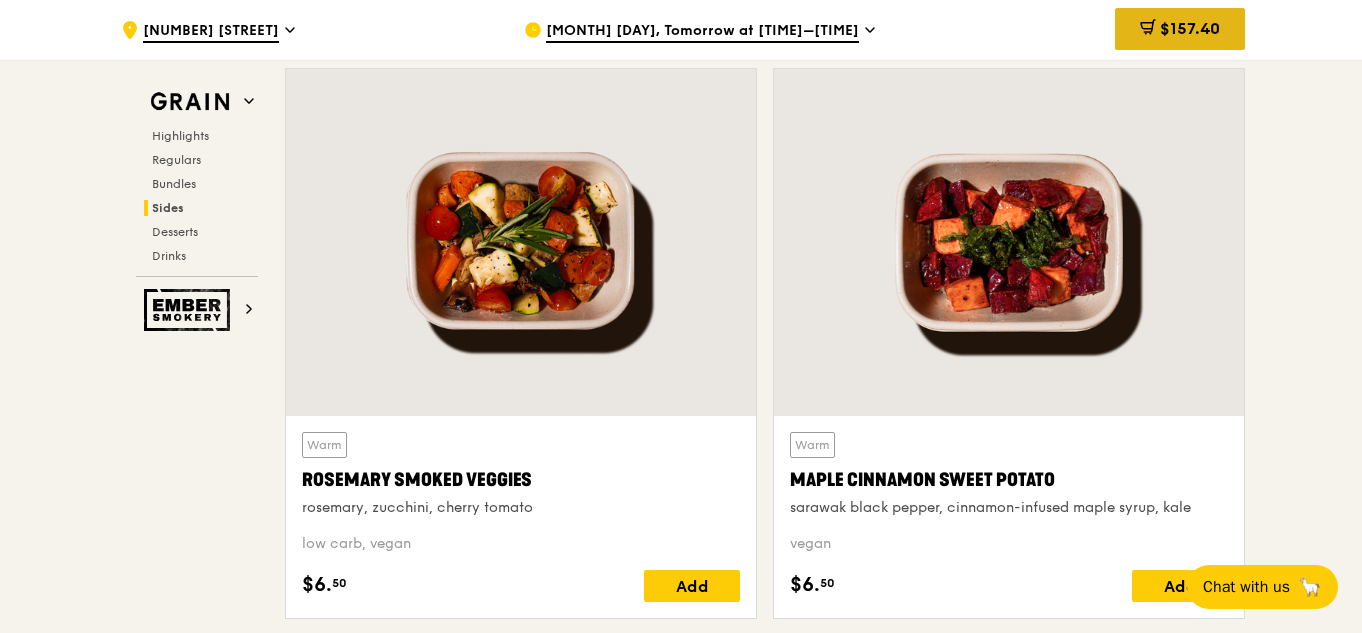 click on "$157.40" at bounding box center [1180, 29] 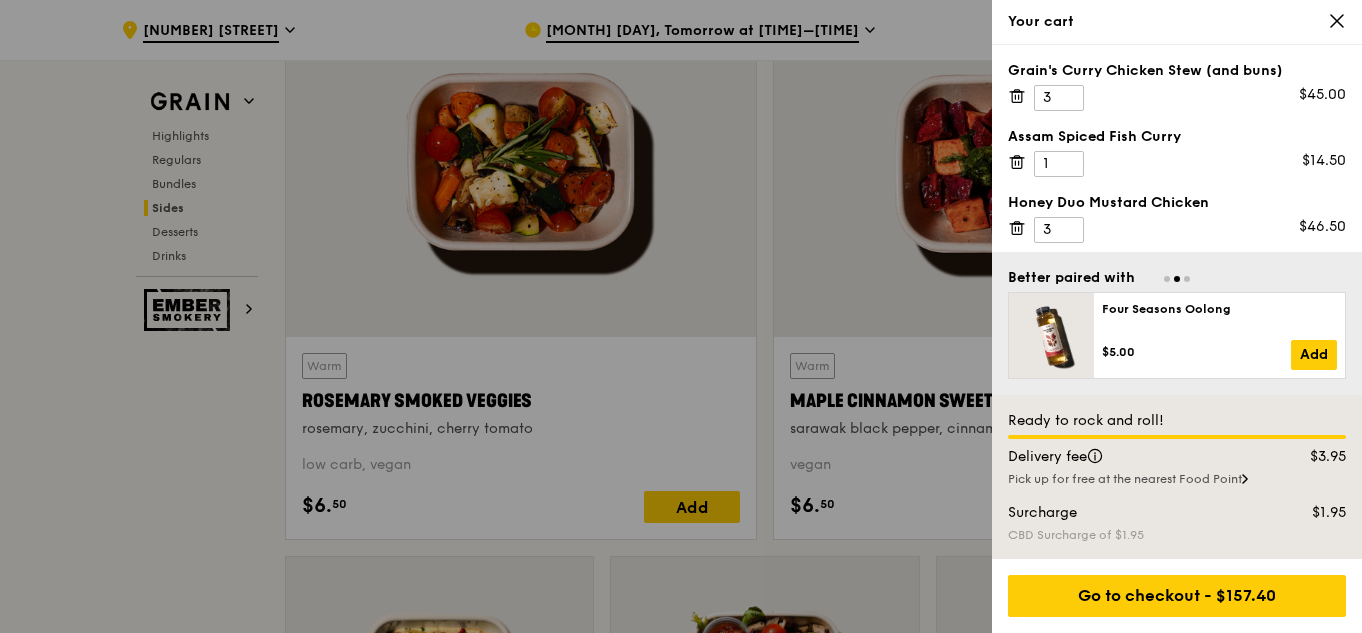 scroll, scrollTop: 4619, scrollLeft: 0, axis: vertical 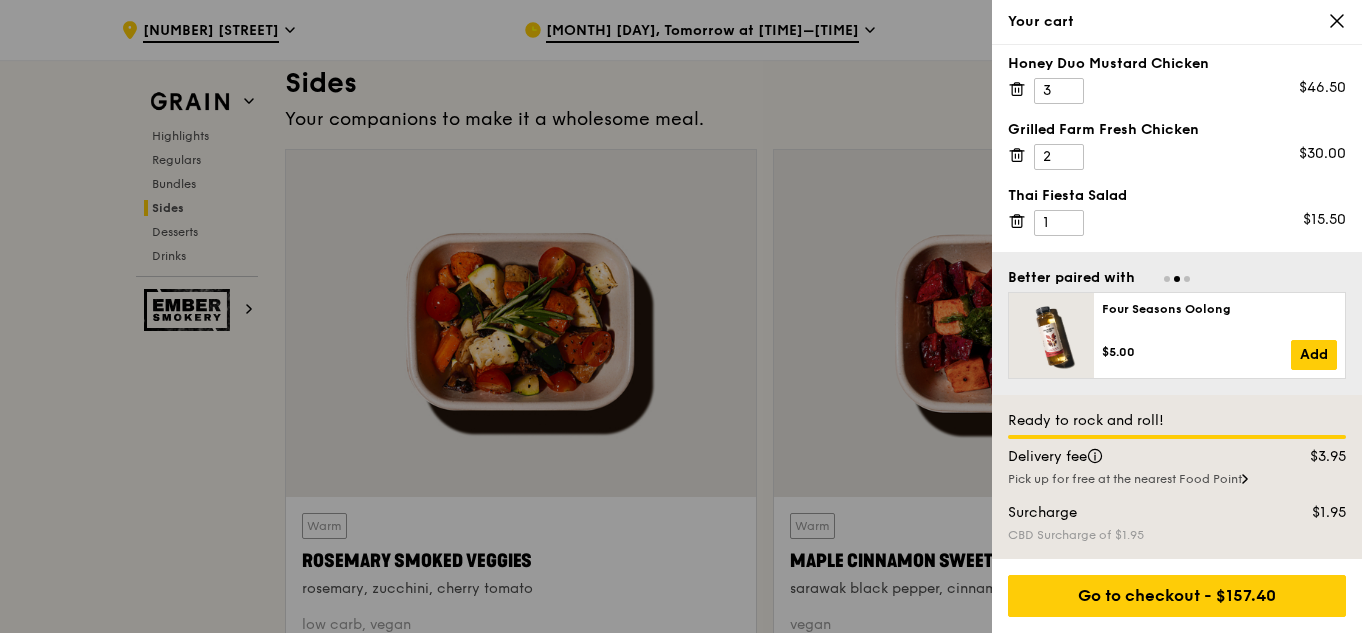 click at bounding box center [681, 316] 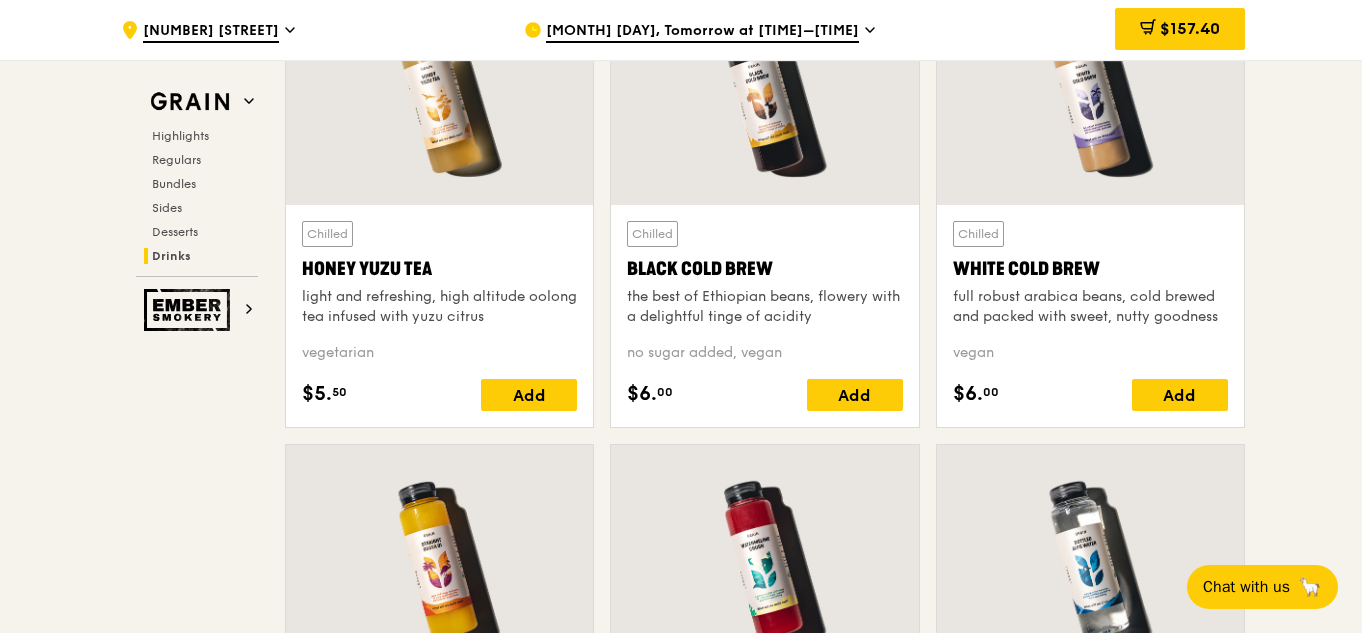 scroll, scrollTop: 7574, scrollLeft: 0, axis: vertical 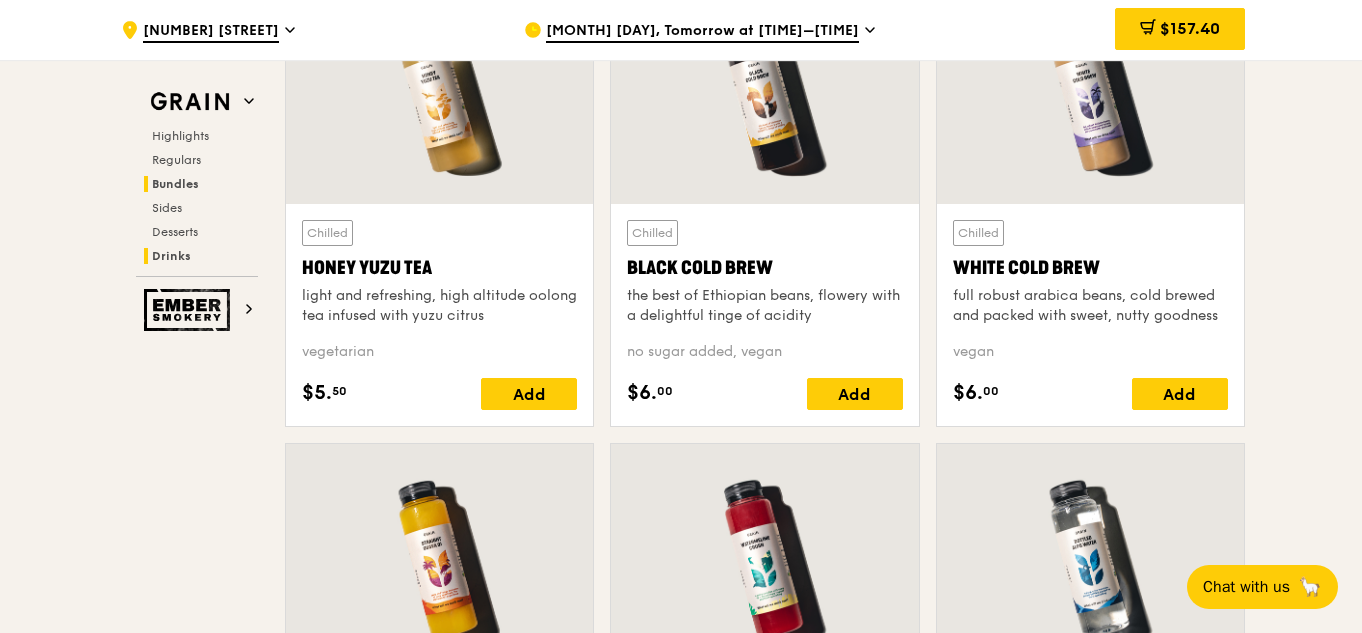 click on "Bundles" at bounding box center (175, 184) 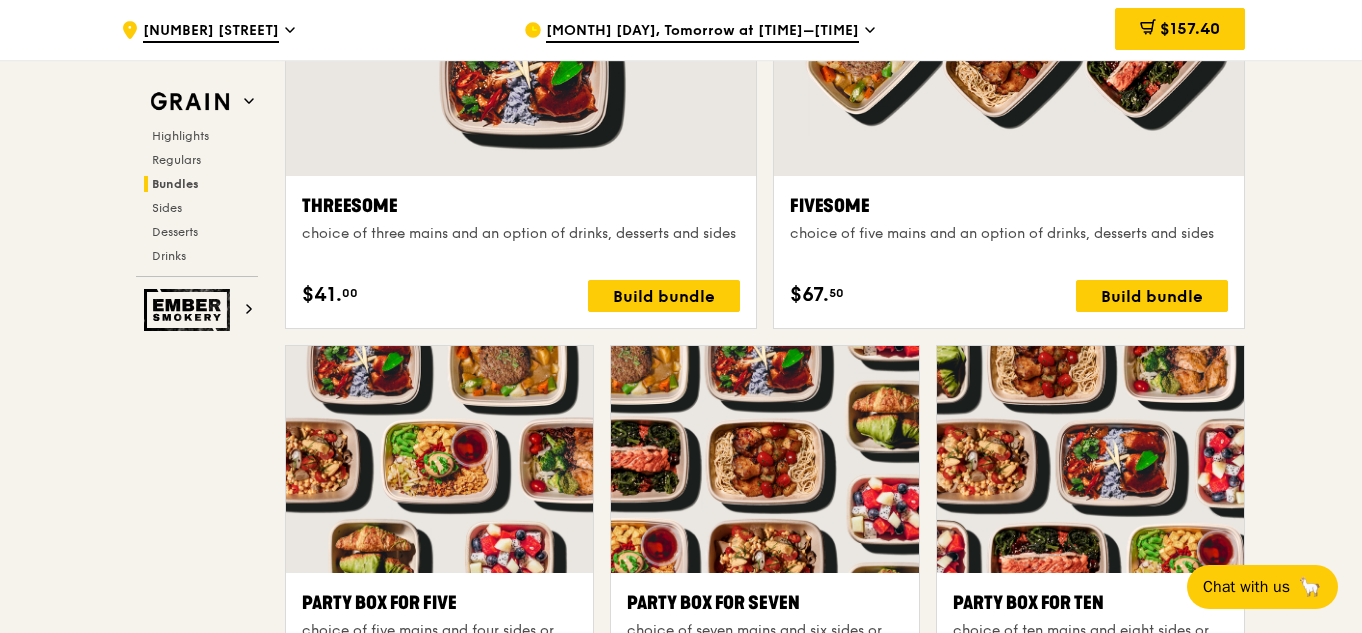 scroll, scrollTop: 3921, scrollLeft: 0, axis: vertical 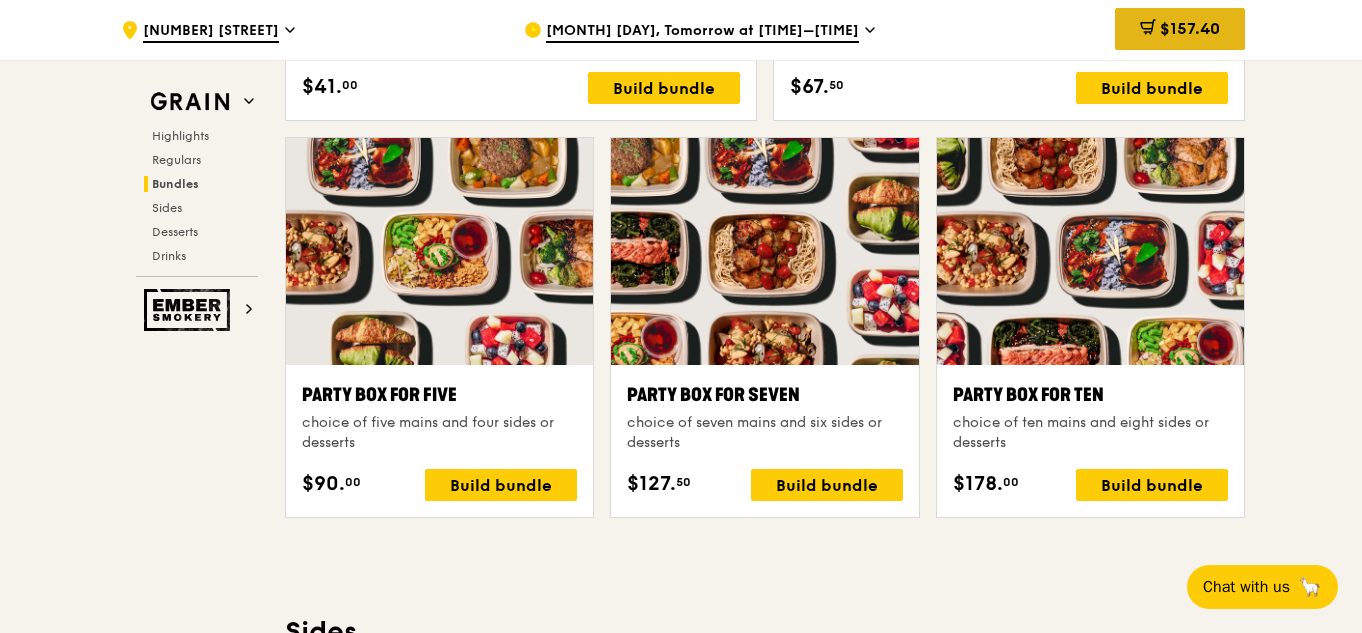 click on "$157.40" at bounding box center [1190, 28] 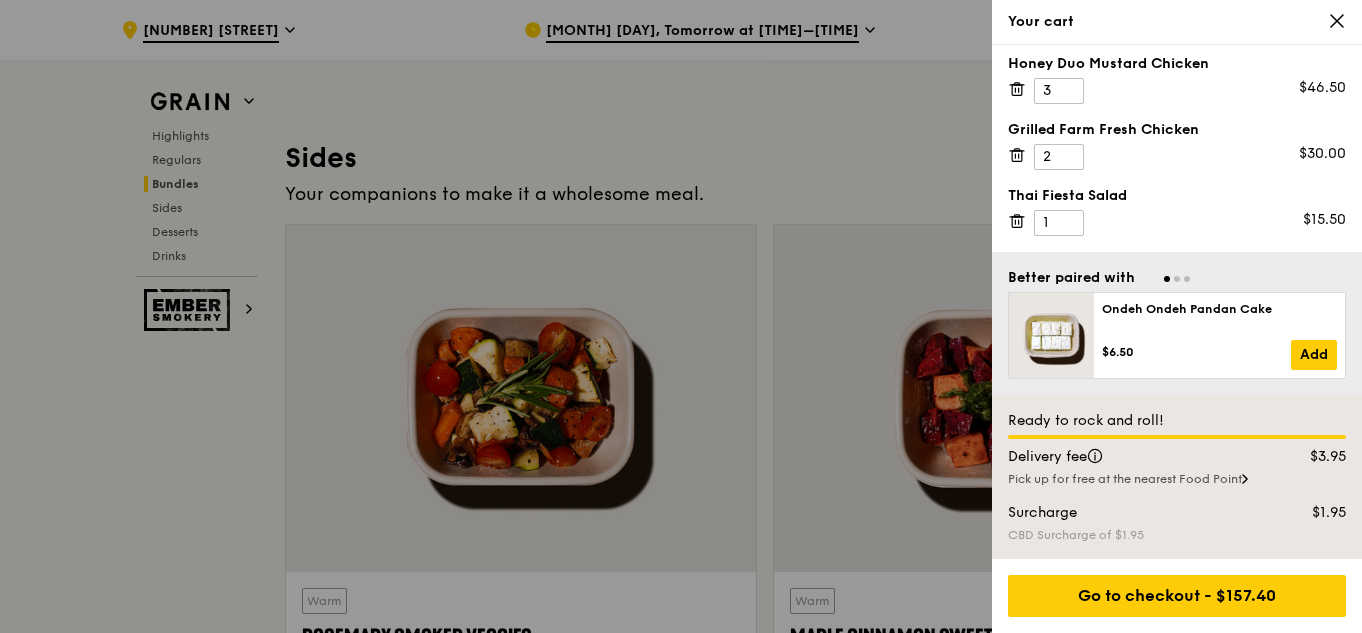 scroll, scrollTop: 4396, scrollLeft: 0, axis: vertical 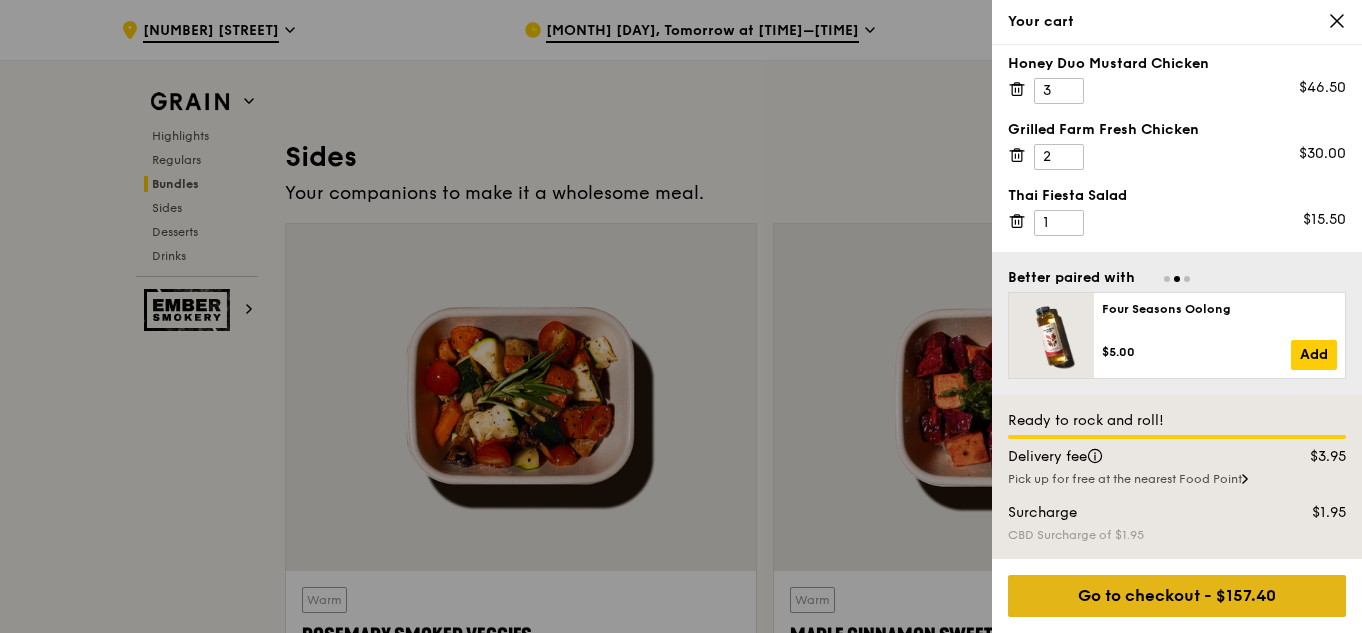 click on "Go to checkout - $157.40" at bounding box center (1177, 596) 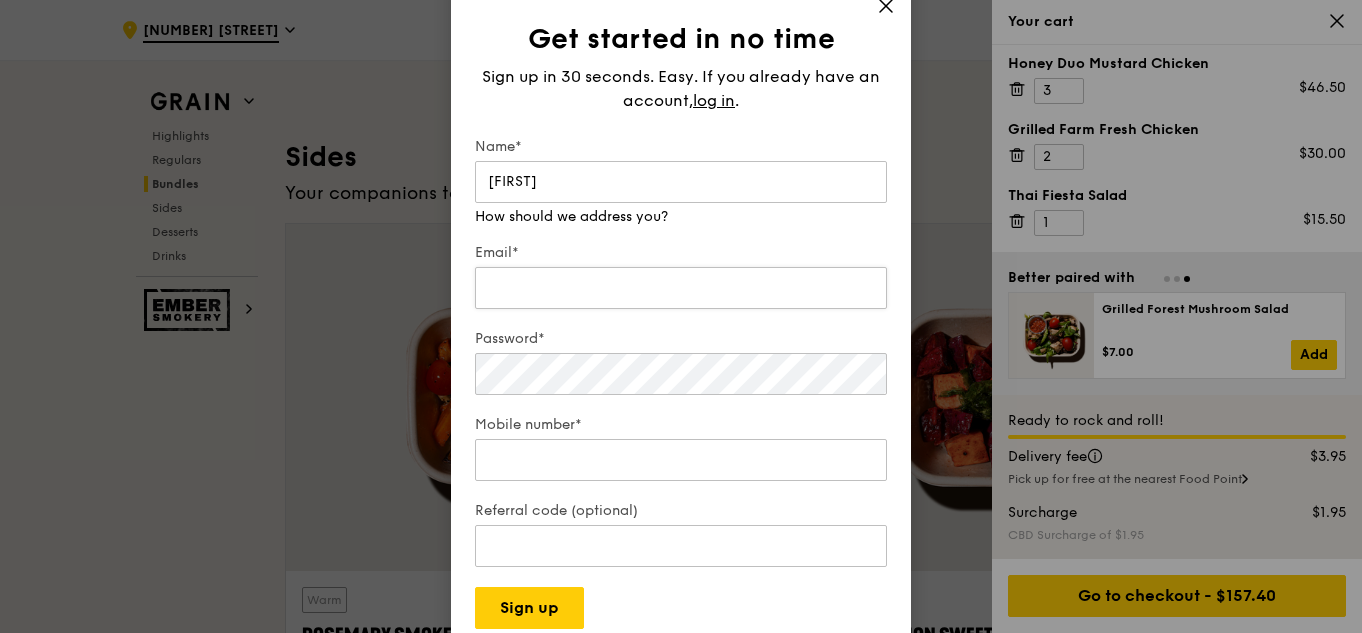 type on "[FIRST]" 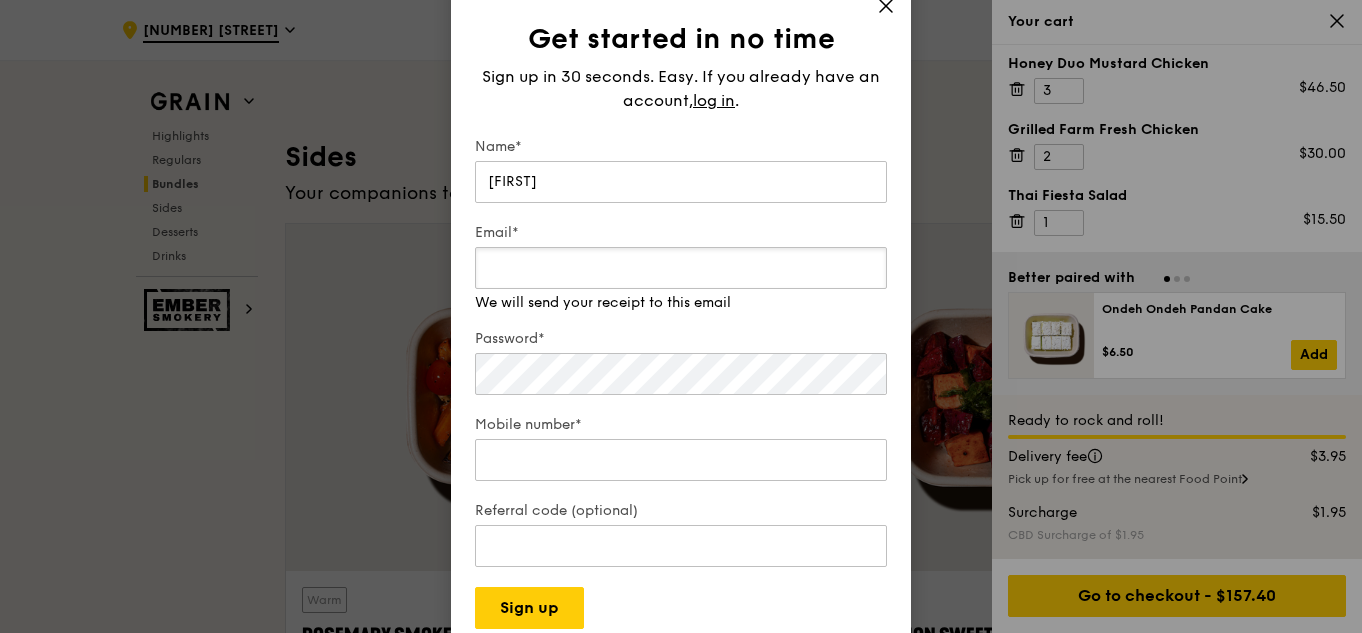 click on "Email*" at bounding box center [681, 268] 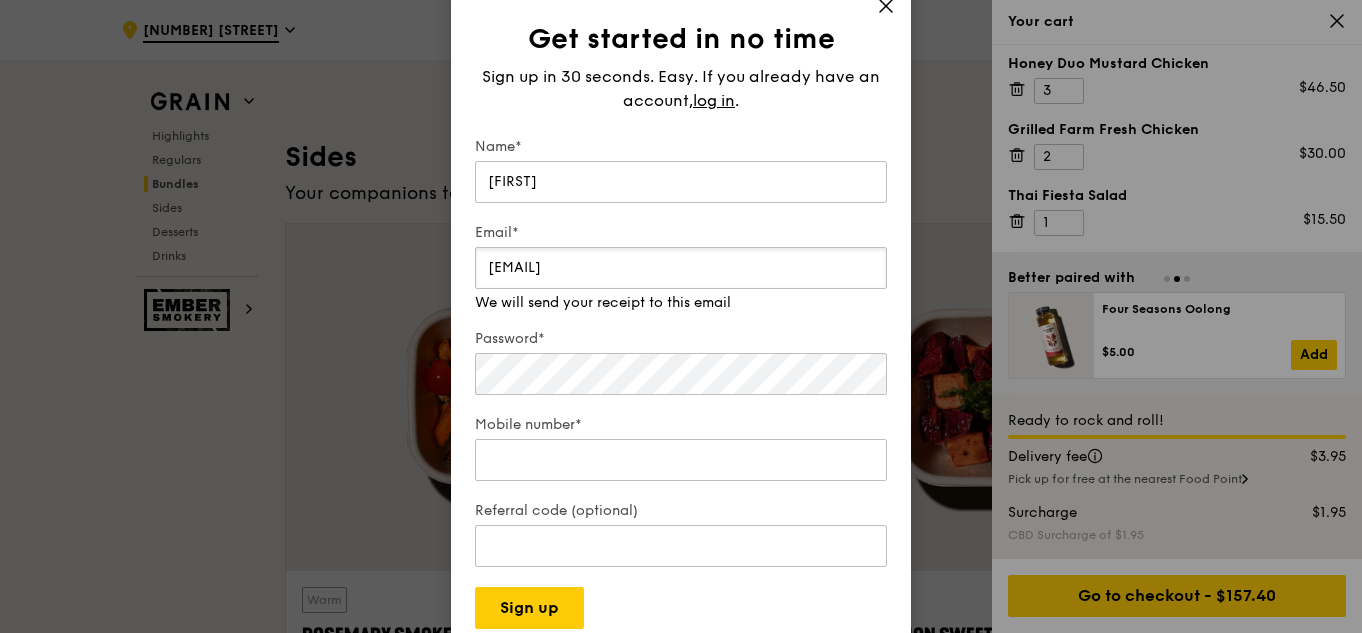 type on "[EMAIL]" 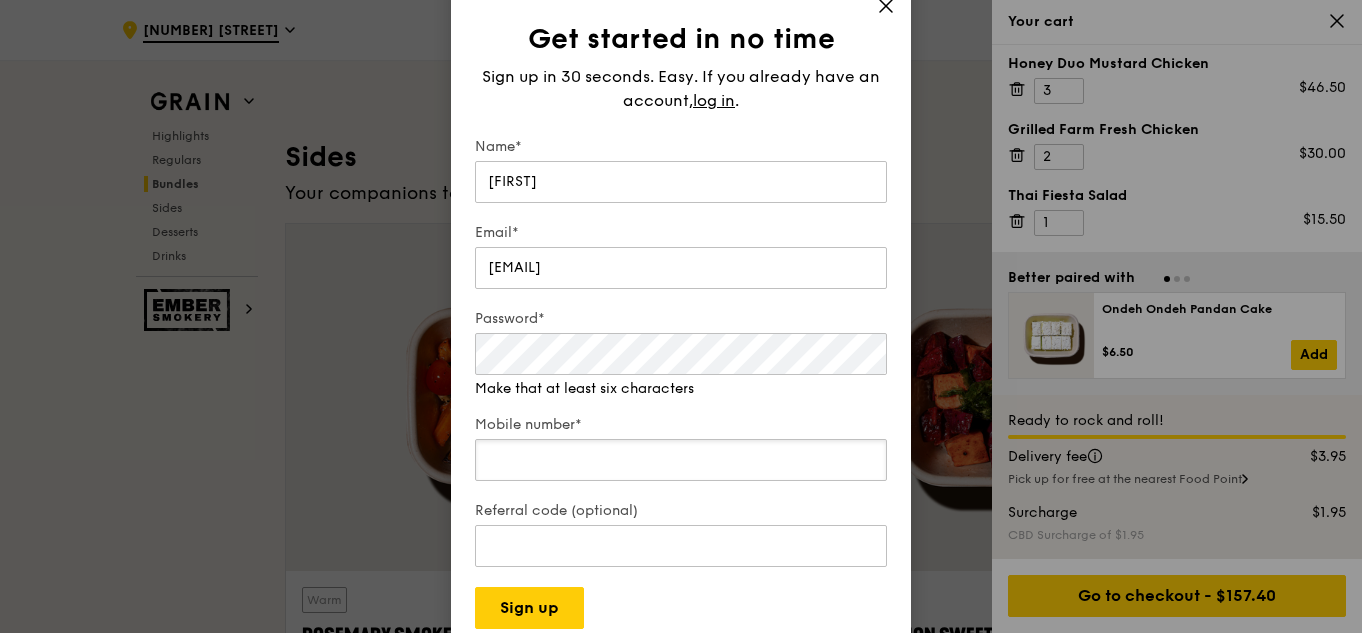 click on "Mobile number*" at bounding box center [681, 460] 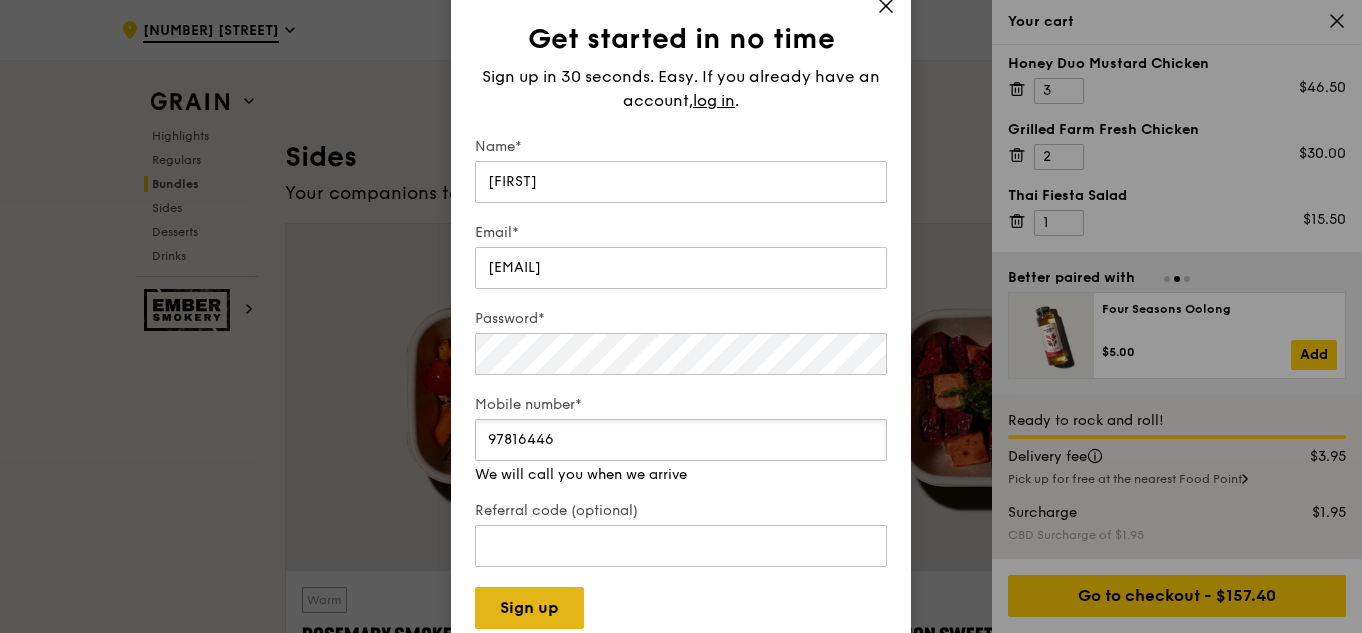 type on "97816446" 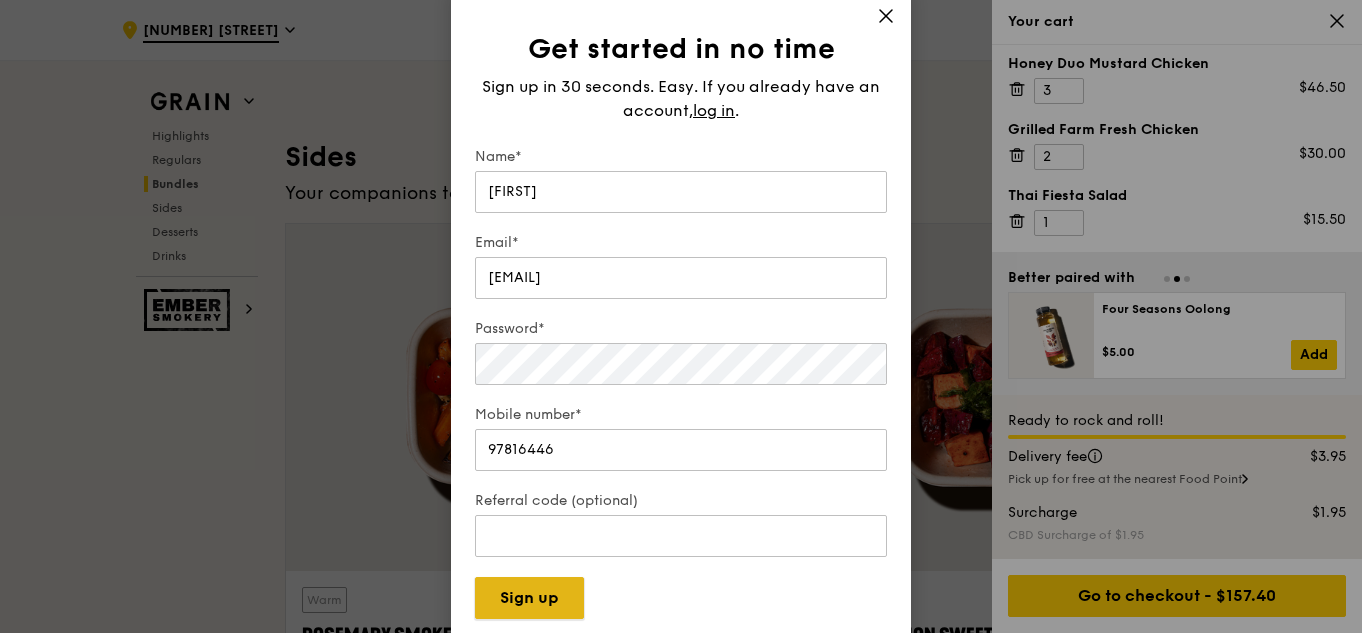 click on "Sign up" at bounding box center (529, 598) 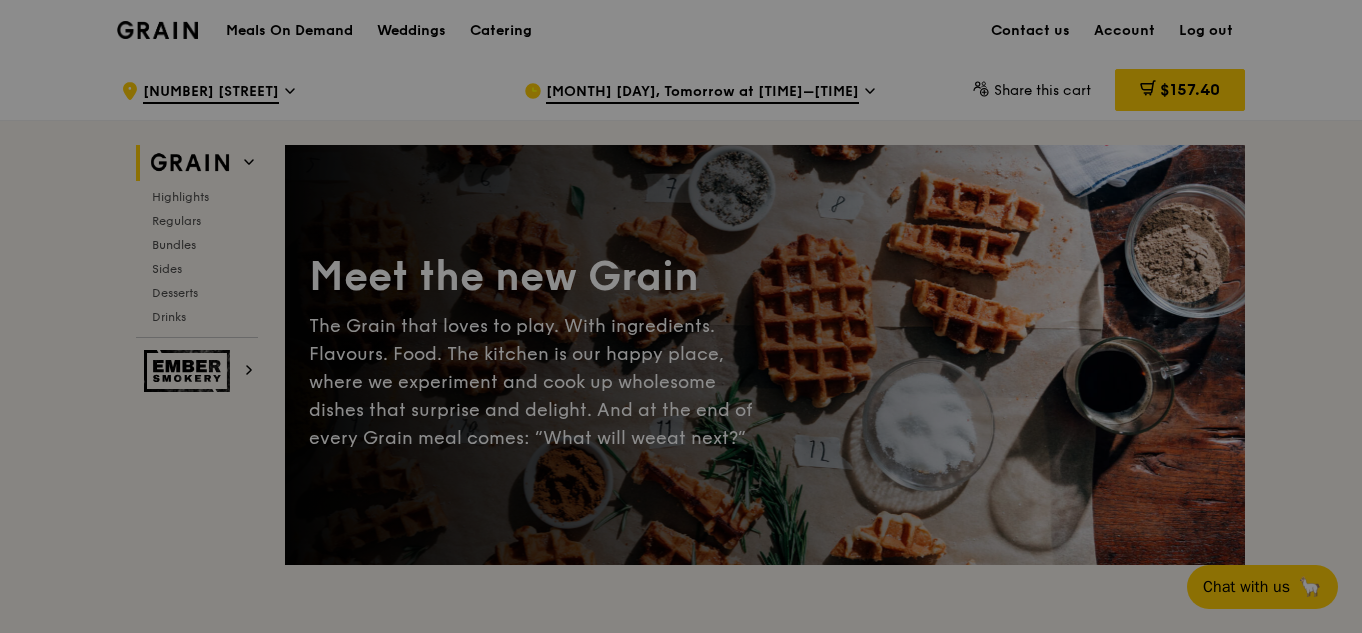 scroll, scrollTop: 0, scrollLeft: 0, axis: both 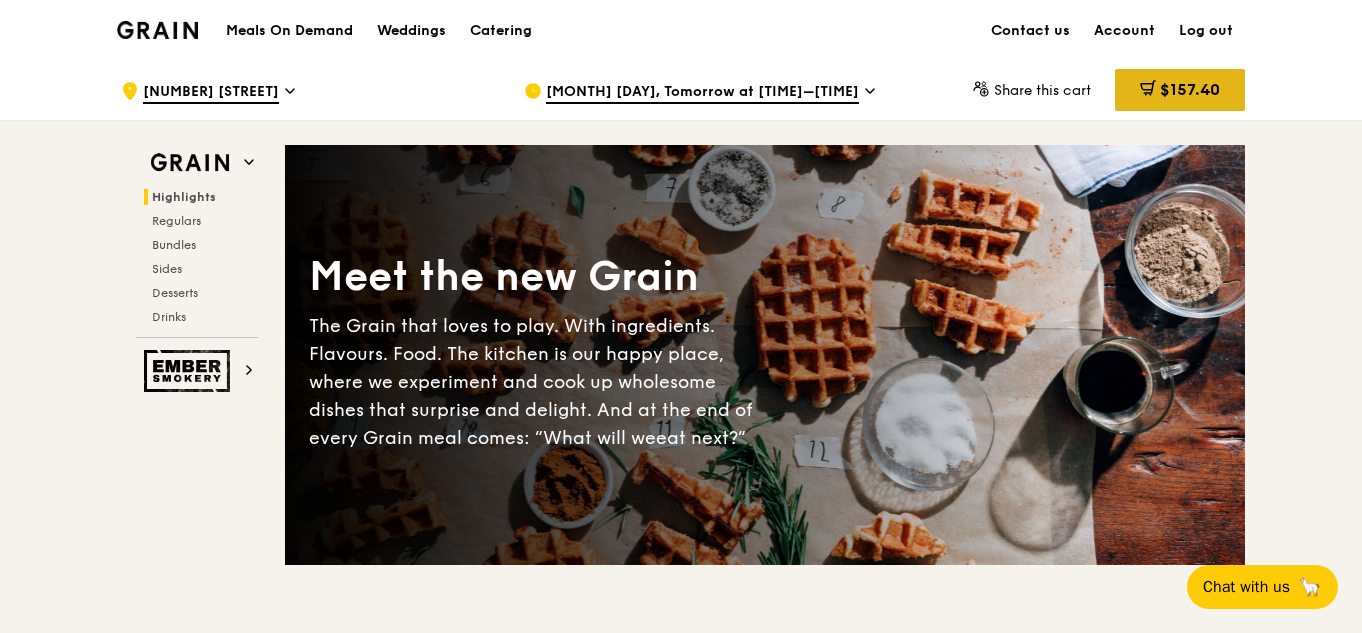 click on "$157.40" at bounding box center [1180, 90] 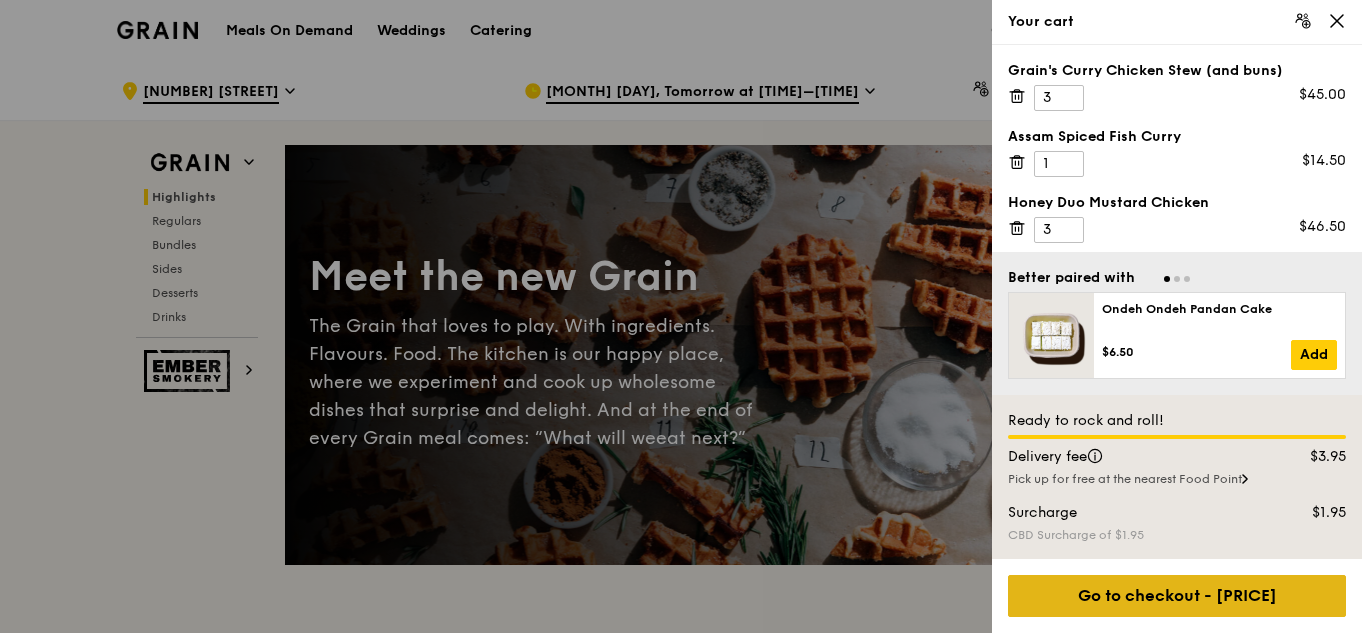 click on "Go to checkout - $157.40" at bounding box center (1177, 596) 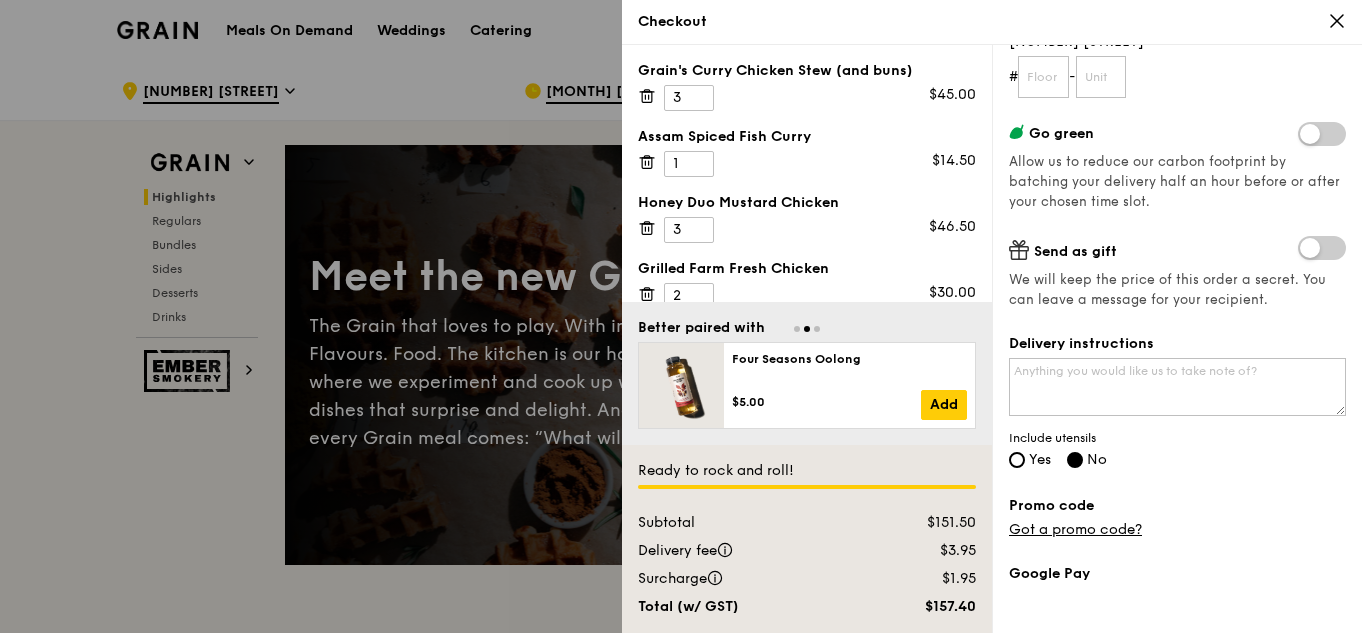 scroll, scrollTop: 295, scrollLeft: 0, axis: vertical 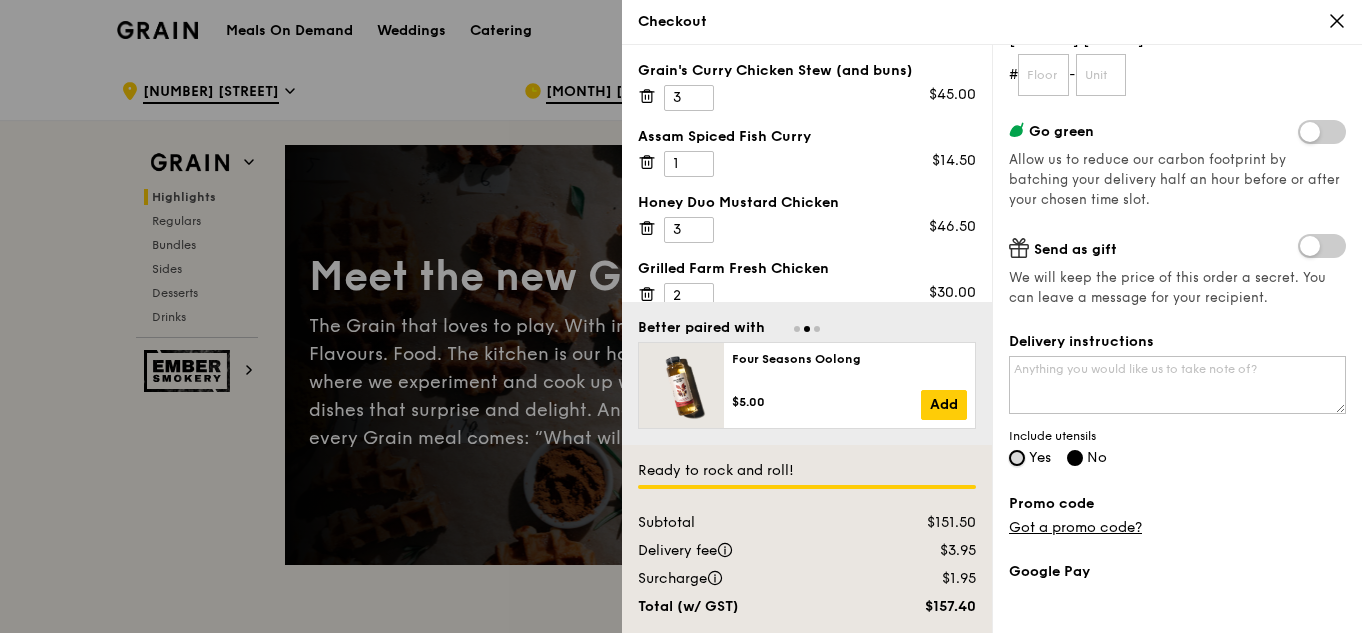 click on "Yes" at bounding box center [1017, 458] 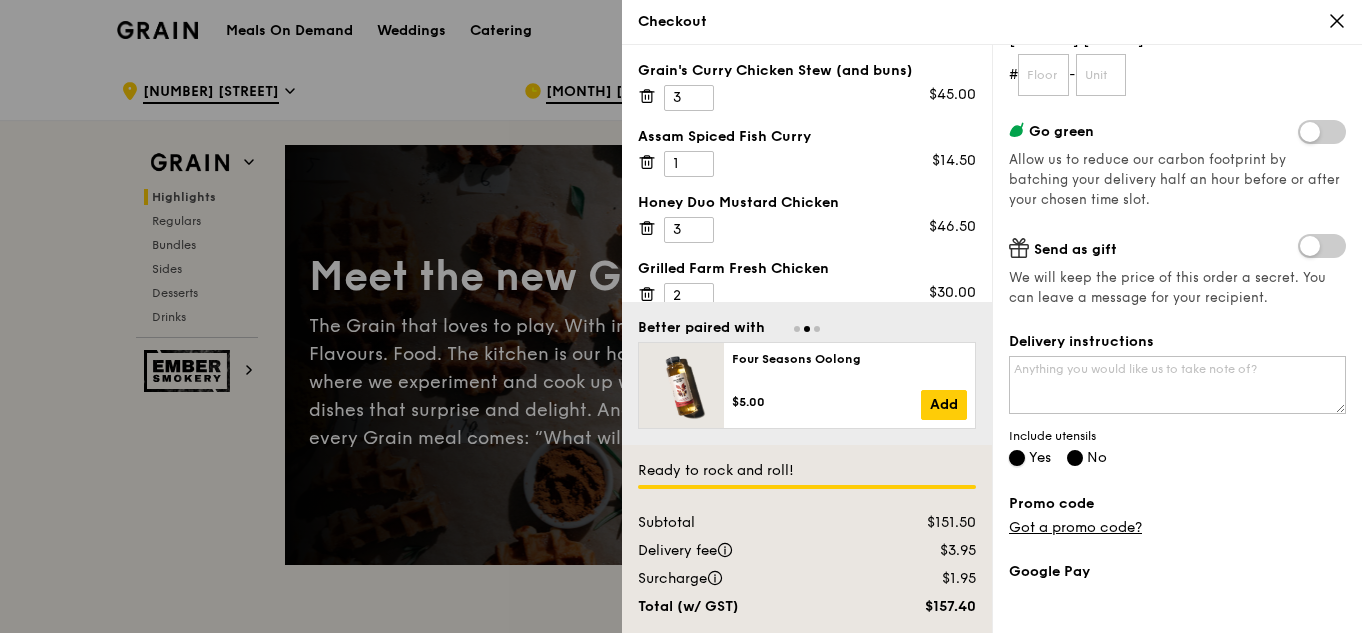 radio on "false" 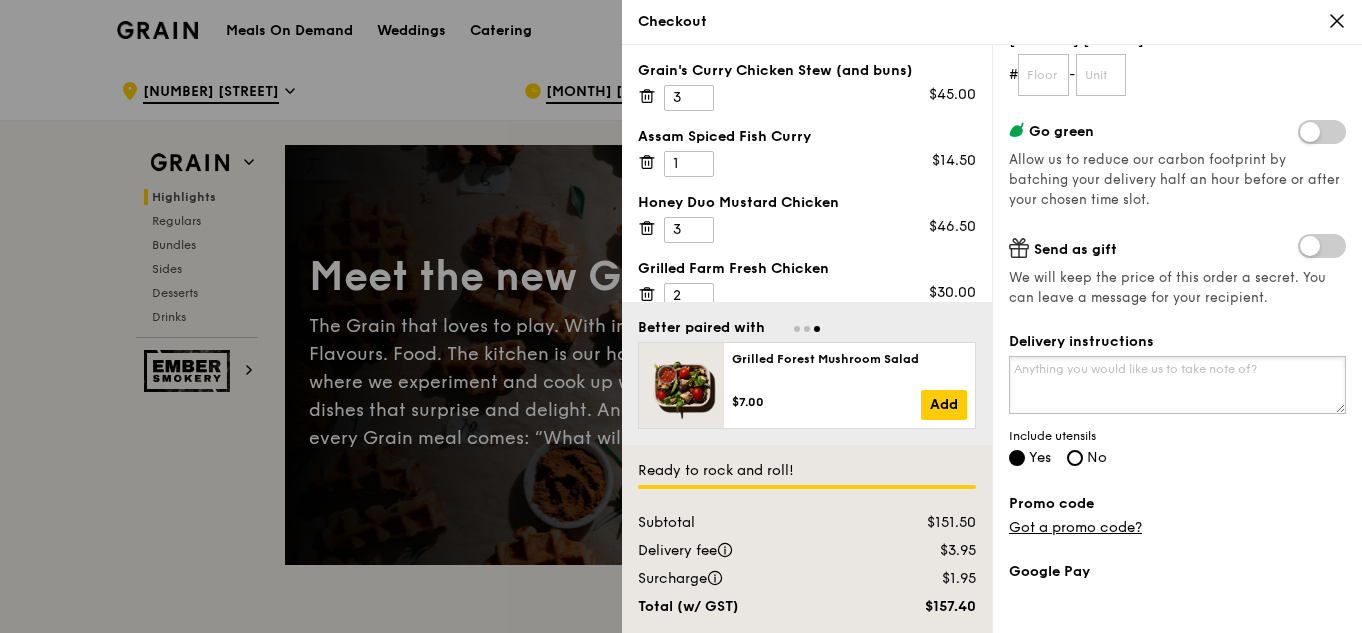 click on "Delivery instructions" at bounding box center [1177, 385] 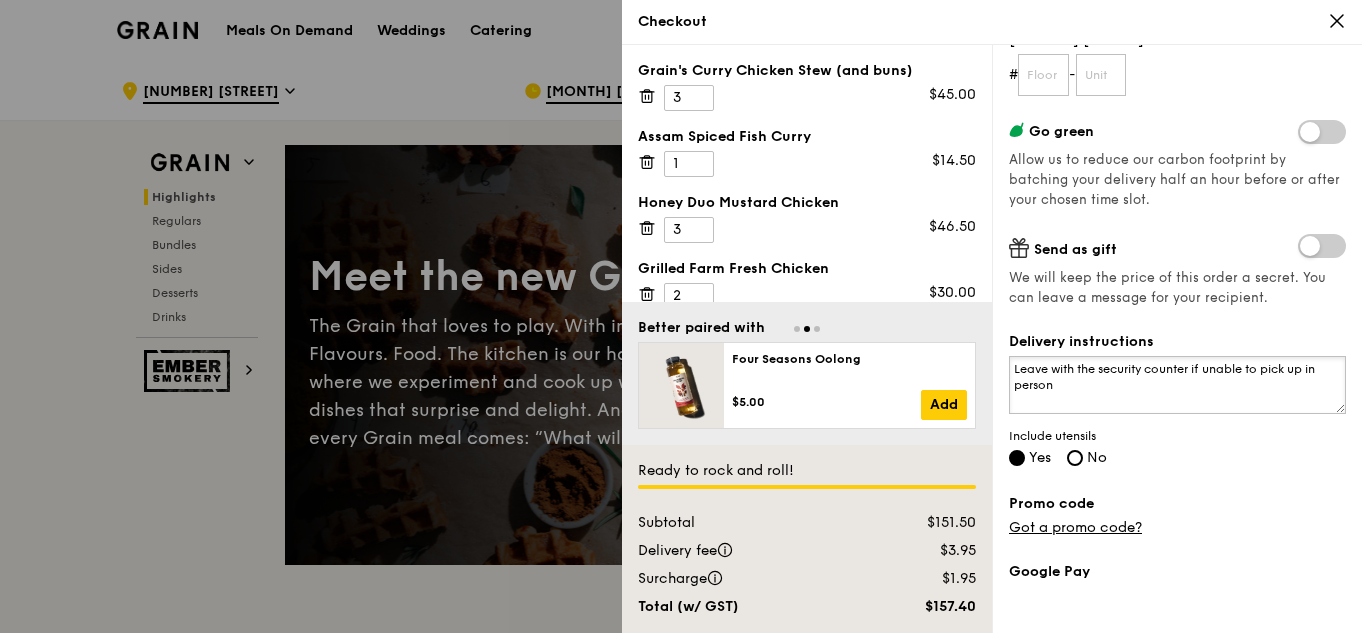 scroll, scrollTop: 519, scrollLeft: 0, axis: vertical 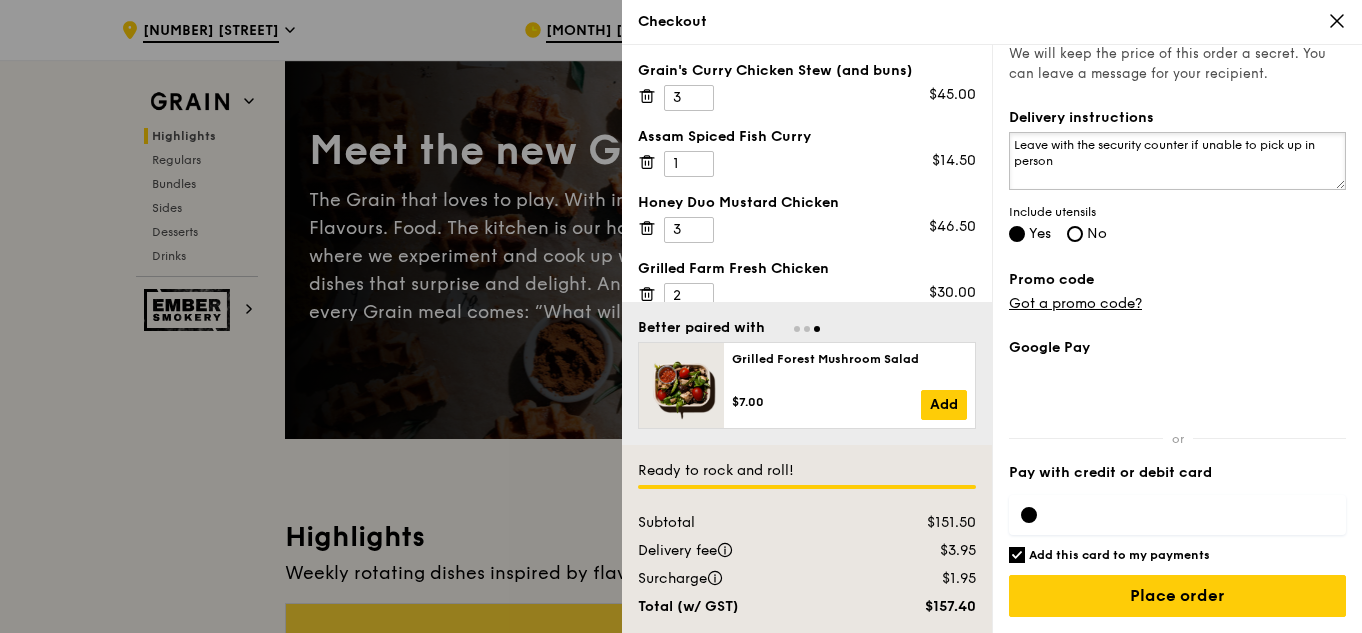 type on "Leave with the security counter if unable to pick up in person" 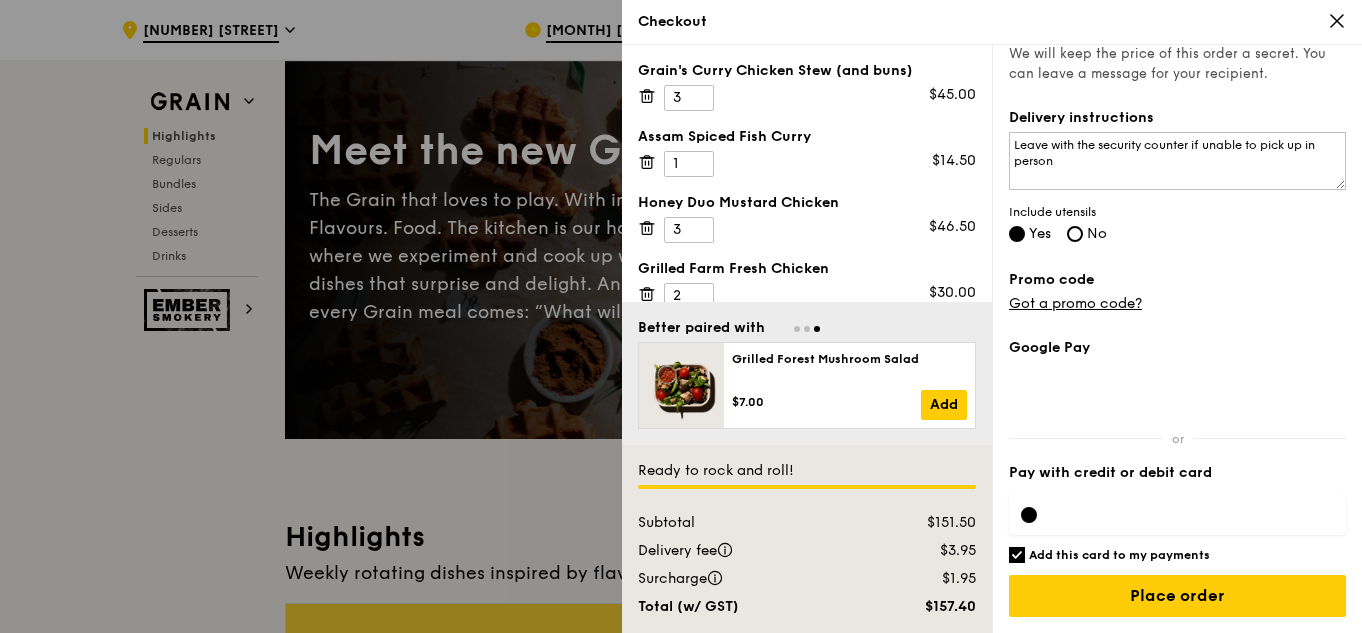 click on "Add this card to my payments" at bounding box center (1017, 555) 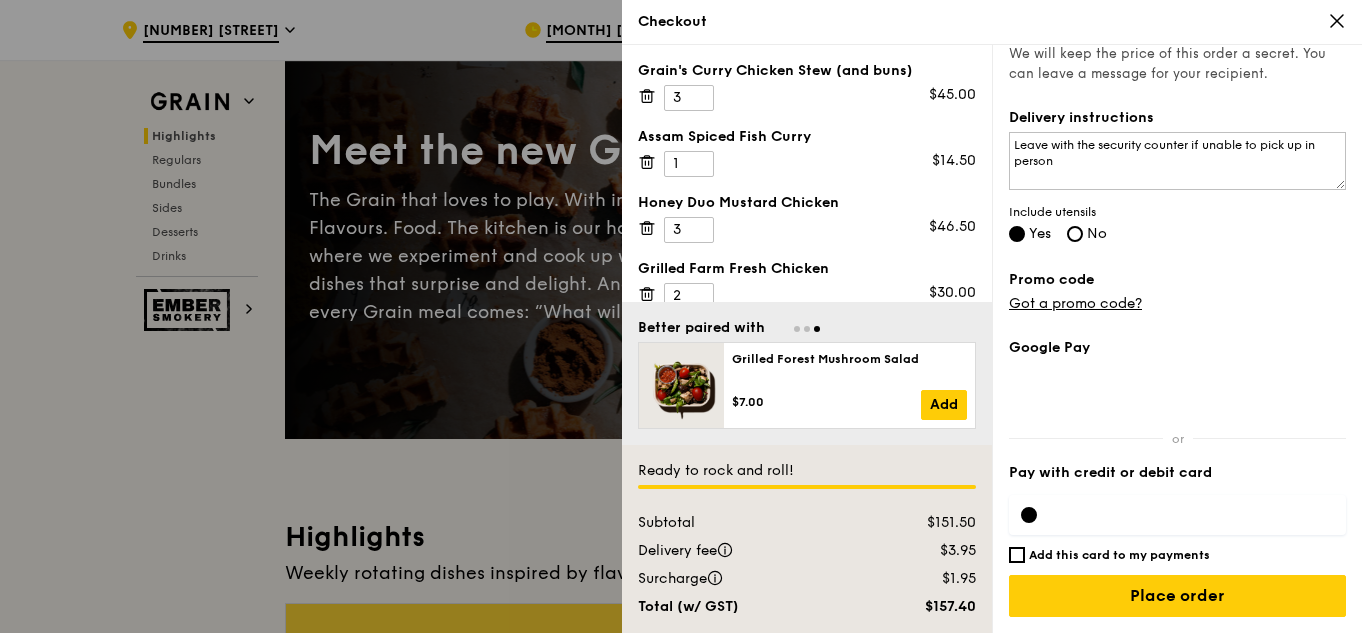 click at bounding box center (1029, 515) 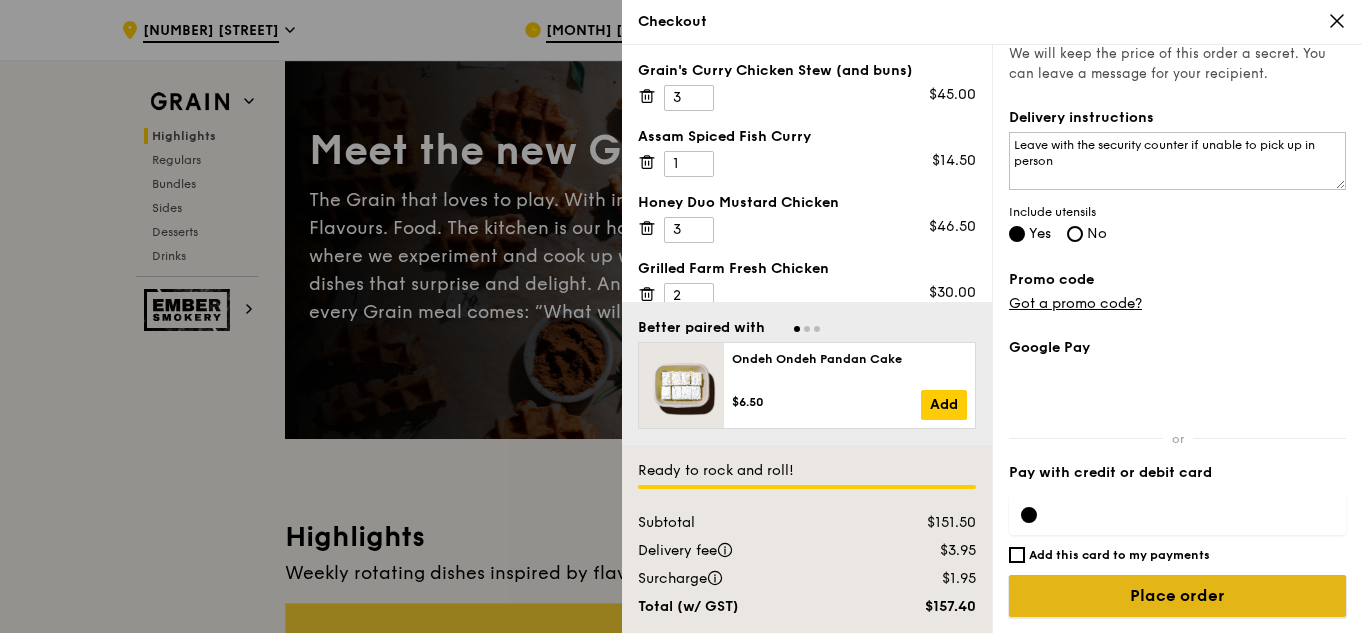 click on "Place order" at bounding box center (1177, 596) 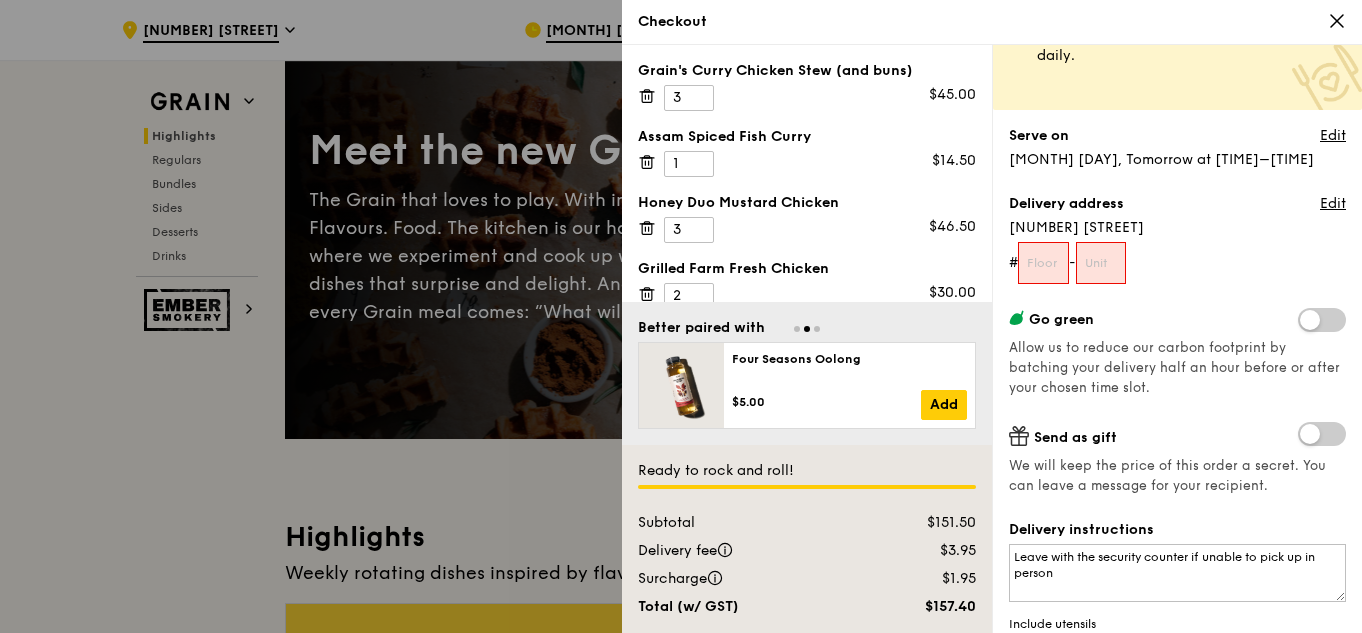 scroll, scrollTop: 106, scrollLeft: 0, axis: vertical 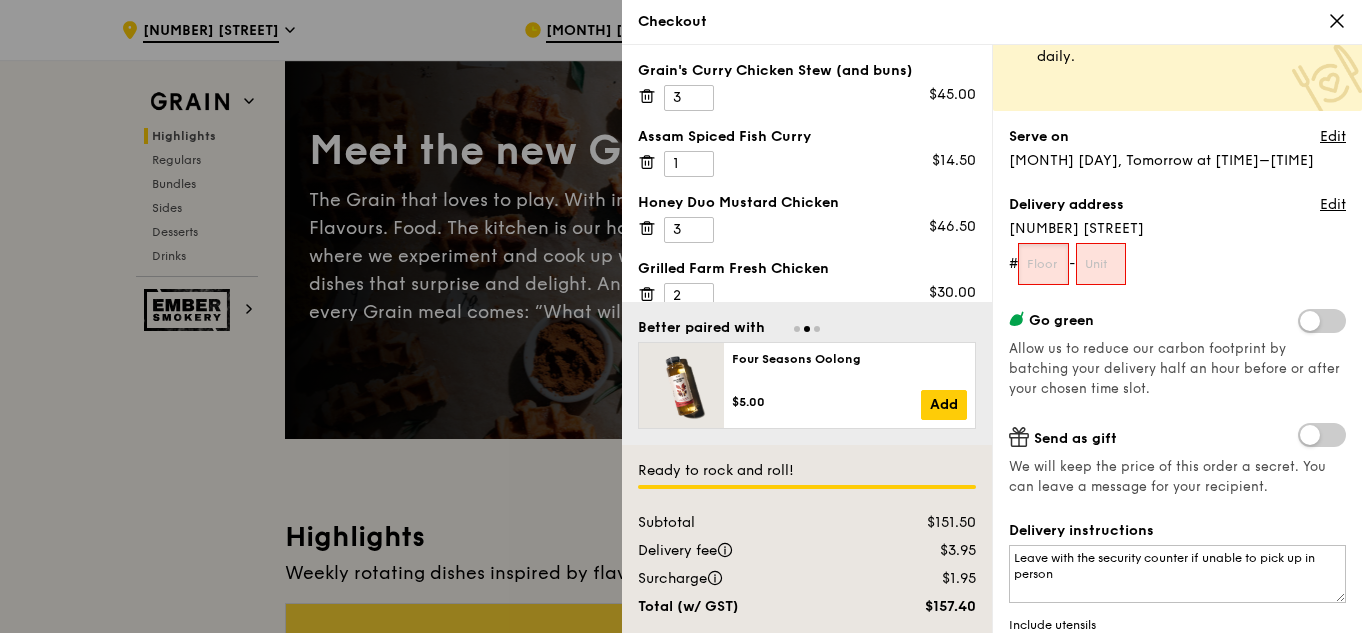 click at bounding box center [1043, 264] 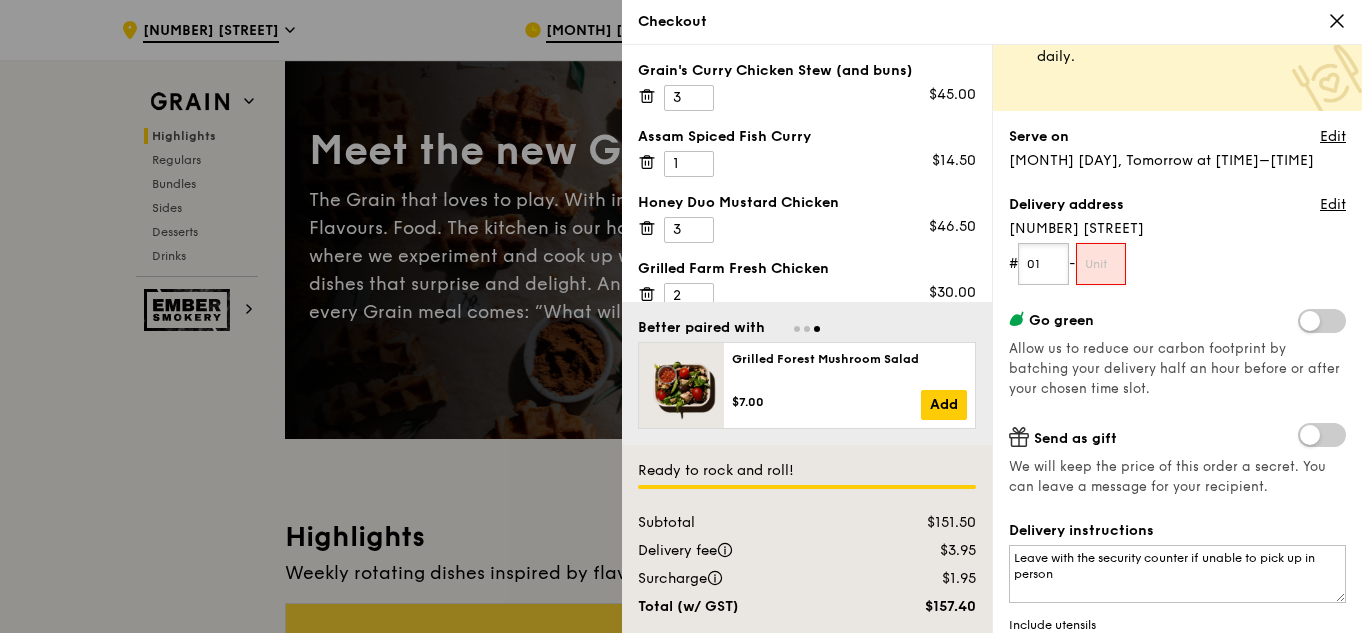 type on "01" 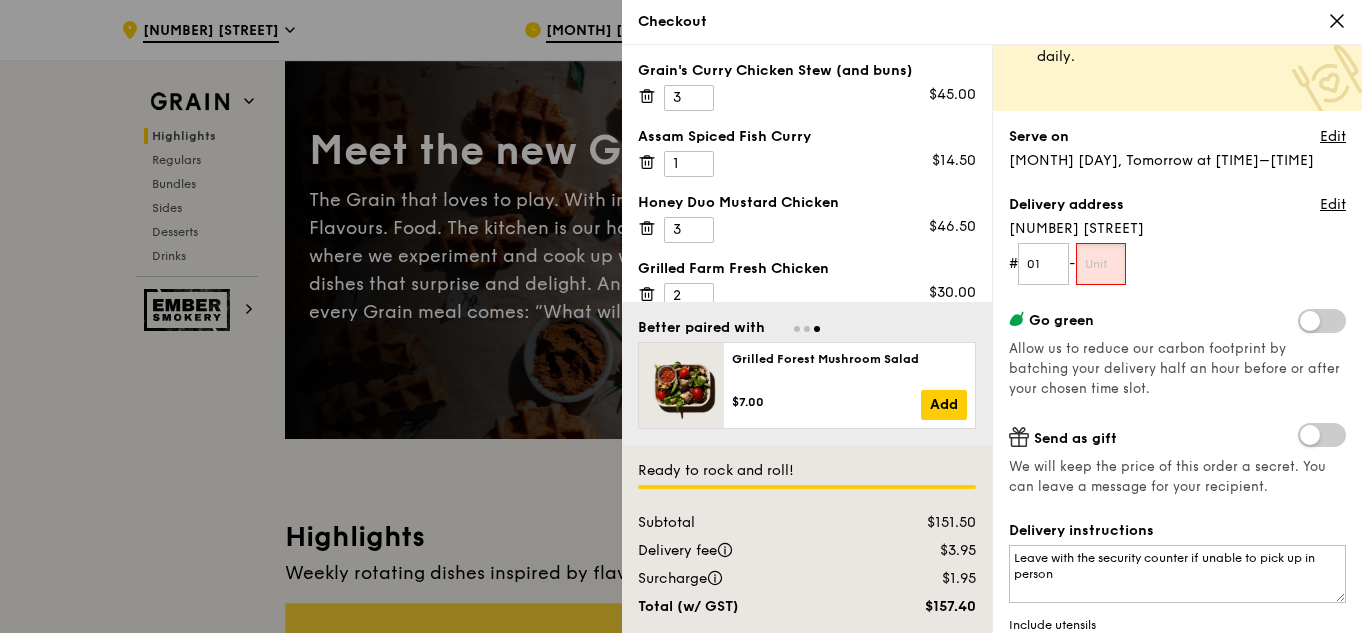 click at bounding box center [1101, 264] 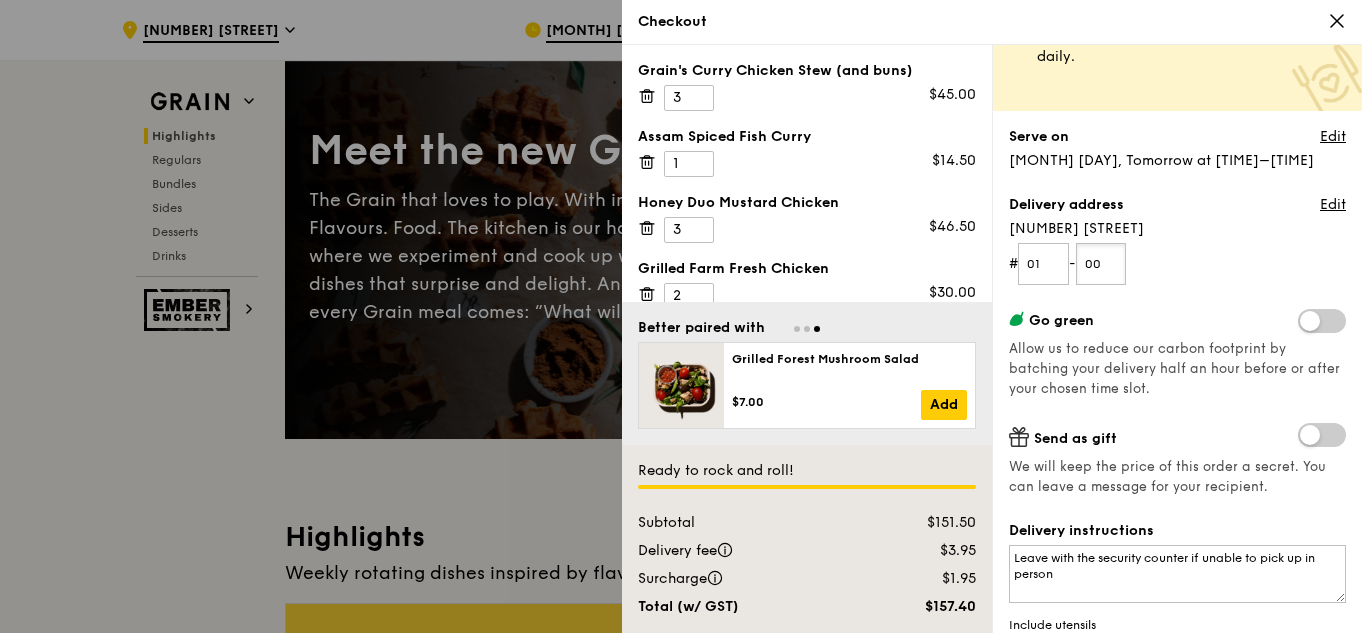 type on "00" 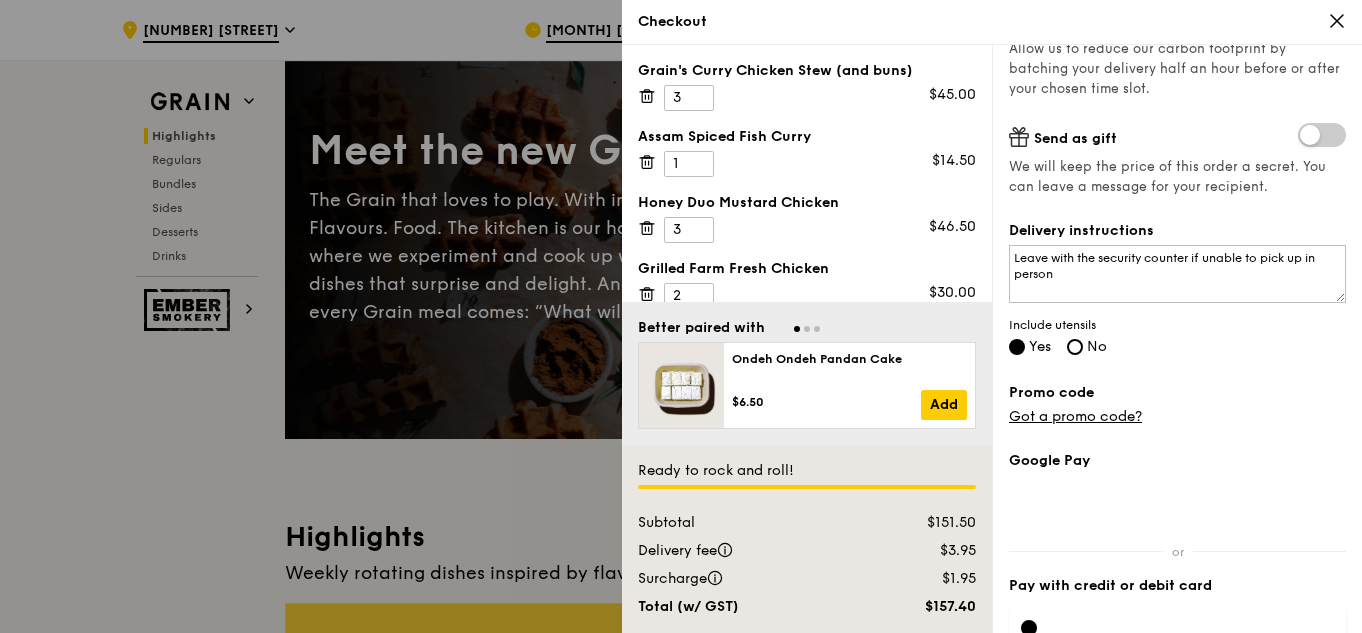 scroll, scrollTop: 519, scrollLeft: 0, axis: vertical 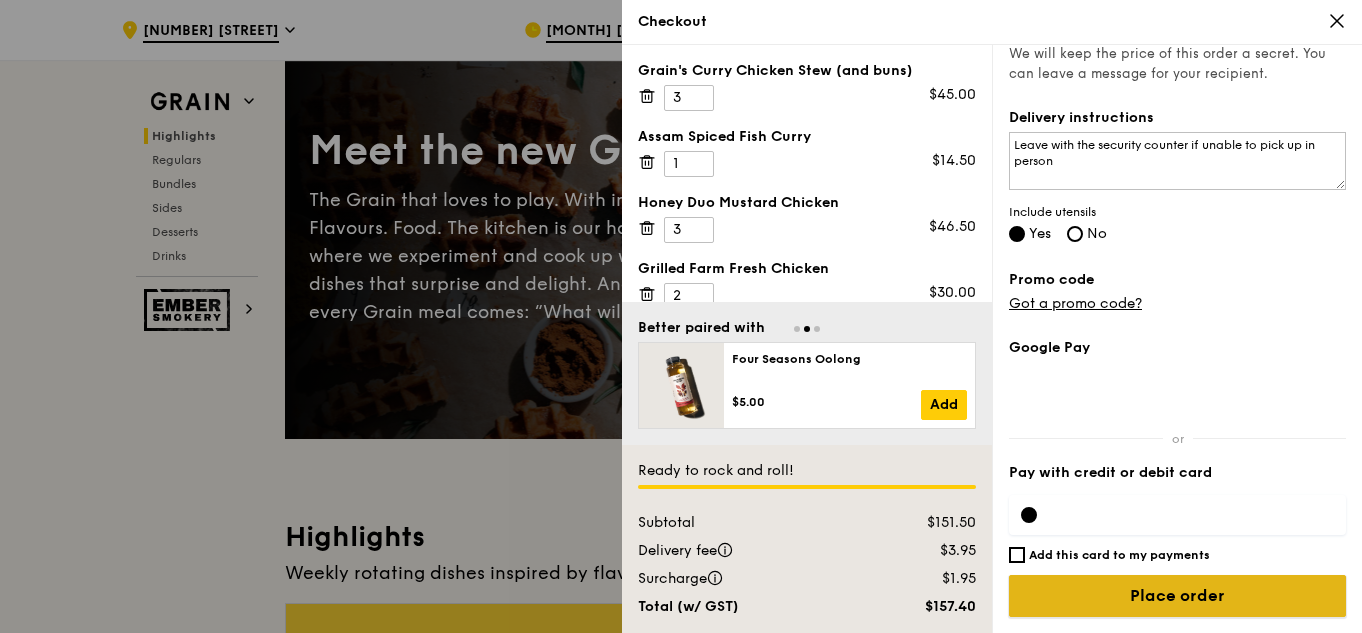 click on "Place order" at bounding box center (1177, 596) 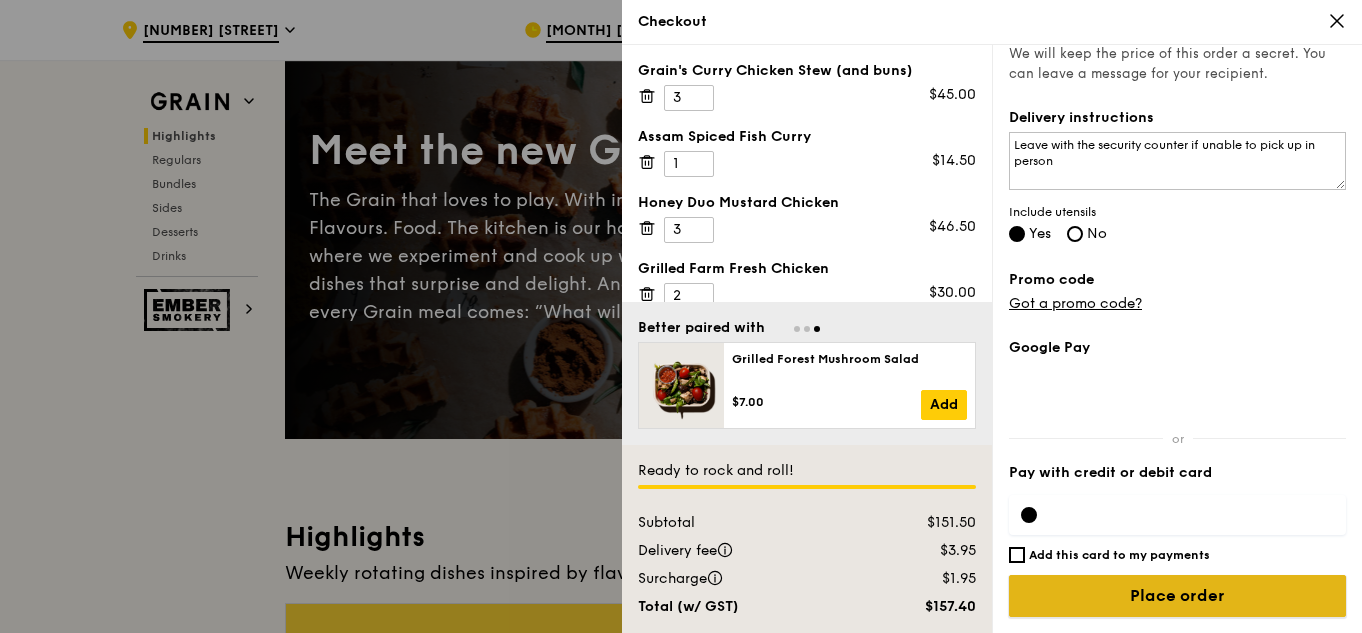 click on "Place order" at bounding box center (1177, 596) 